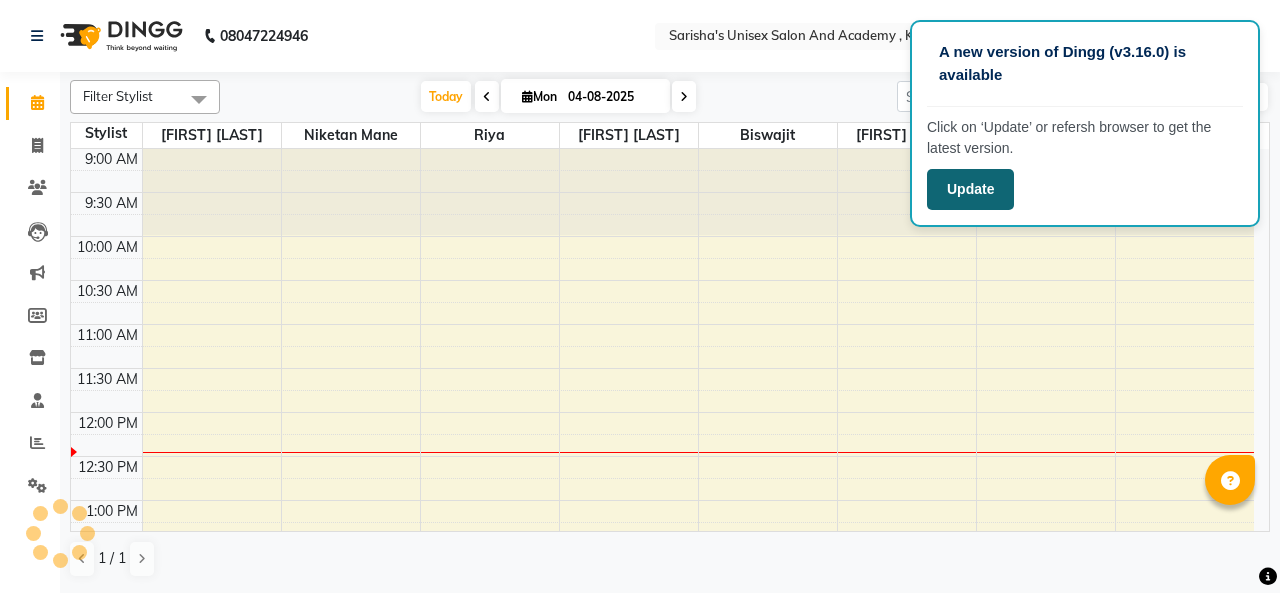 scroll, scrollTop: 0, scrollLeft: 0, axis: both 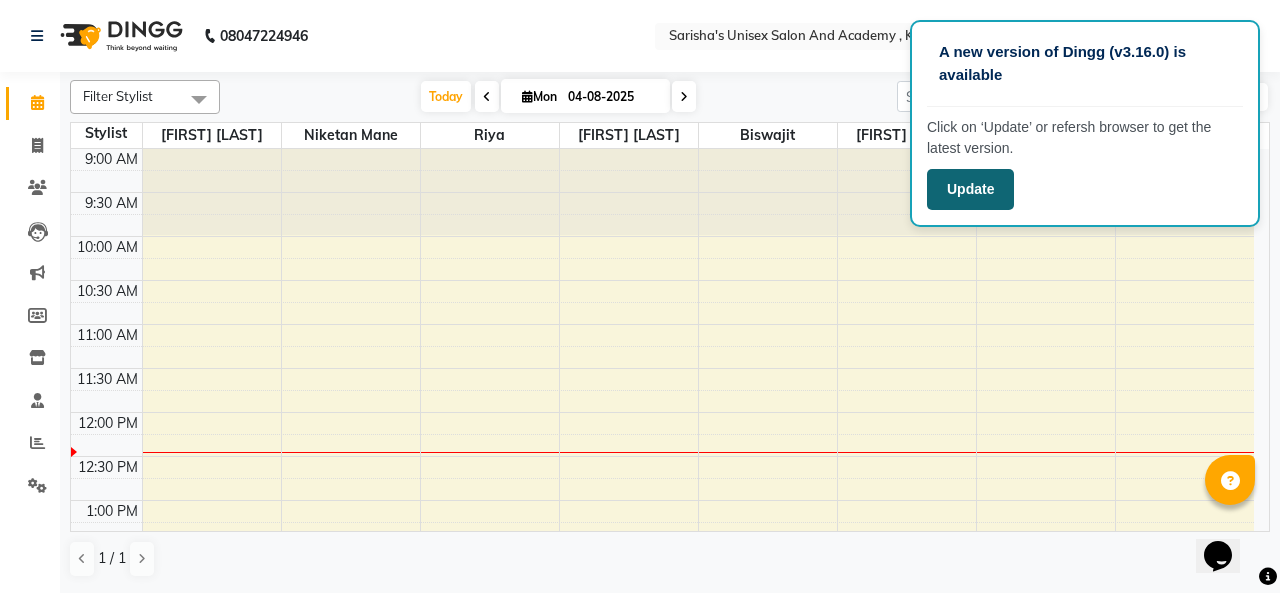 click on "Update" 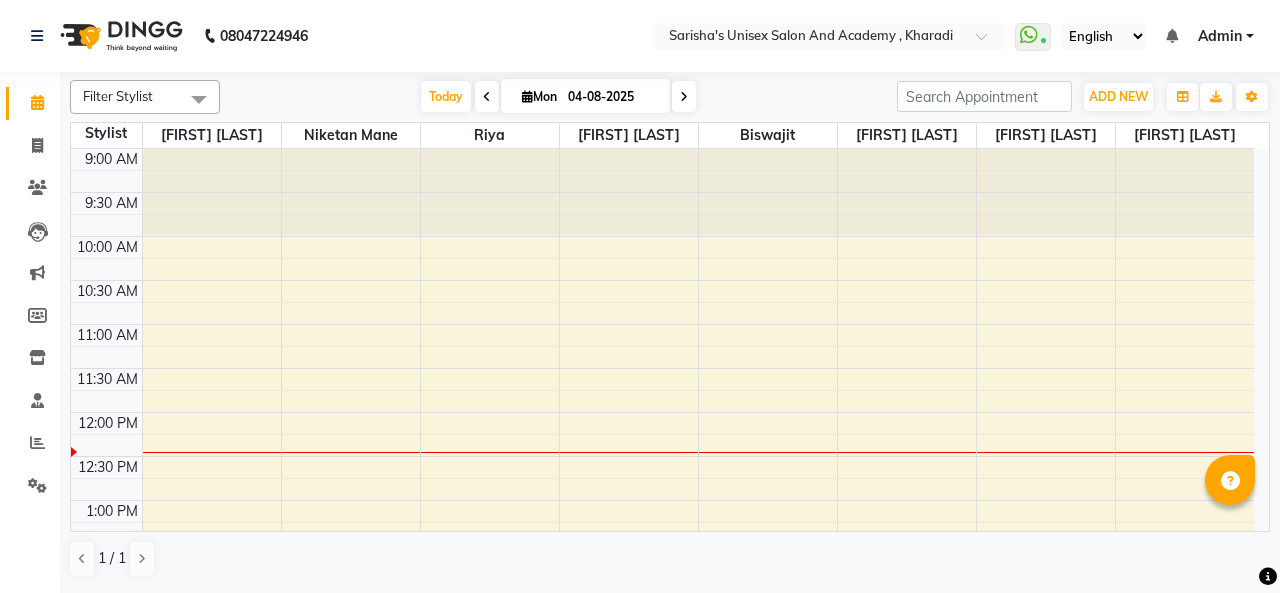 scroll, scrollTop: 0, scrollLeft: 0, axis: both 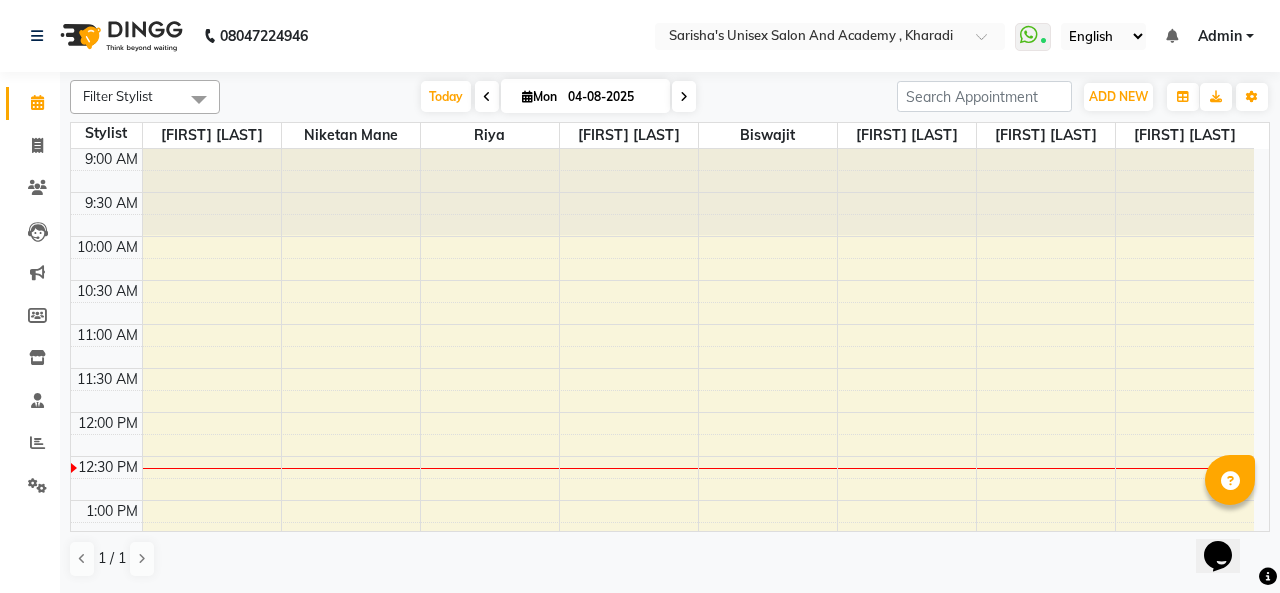 click on "Today  Mon 04-08-2025" at bounding box center [558, 97] 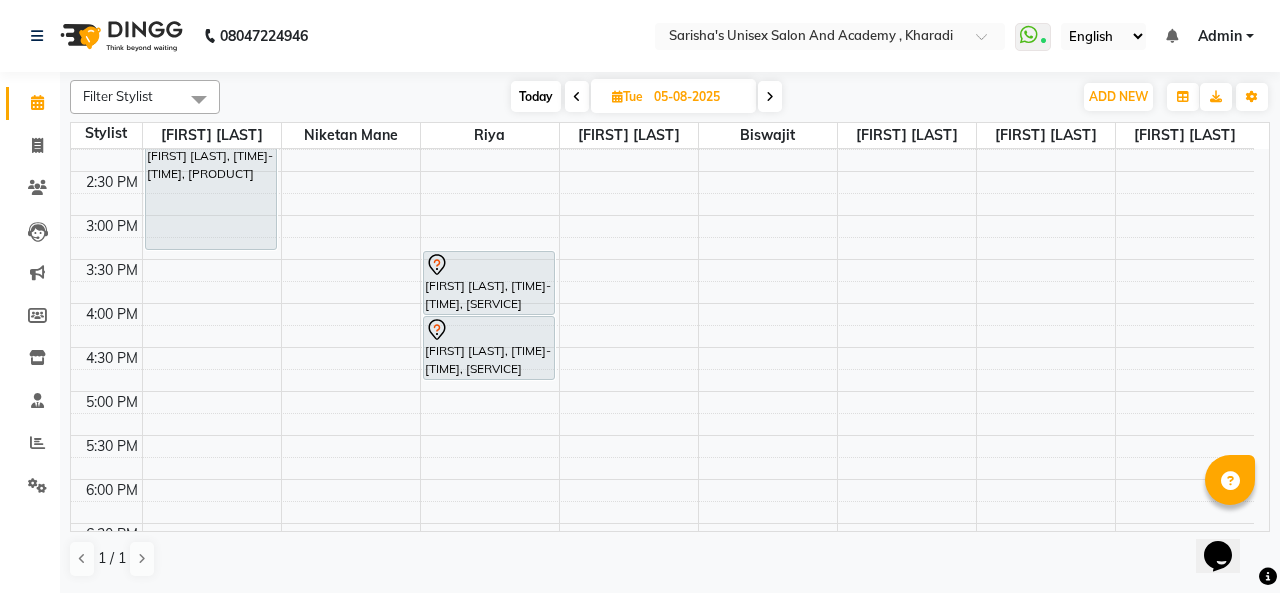 scroll, scrollTop: 361, scrollLeft: 0, axis: vertical 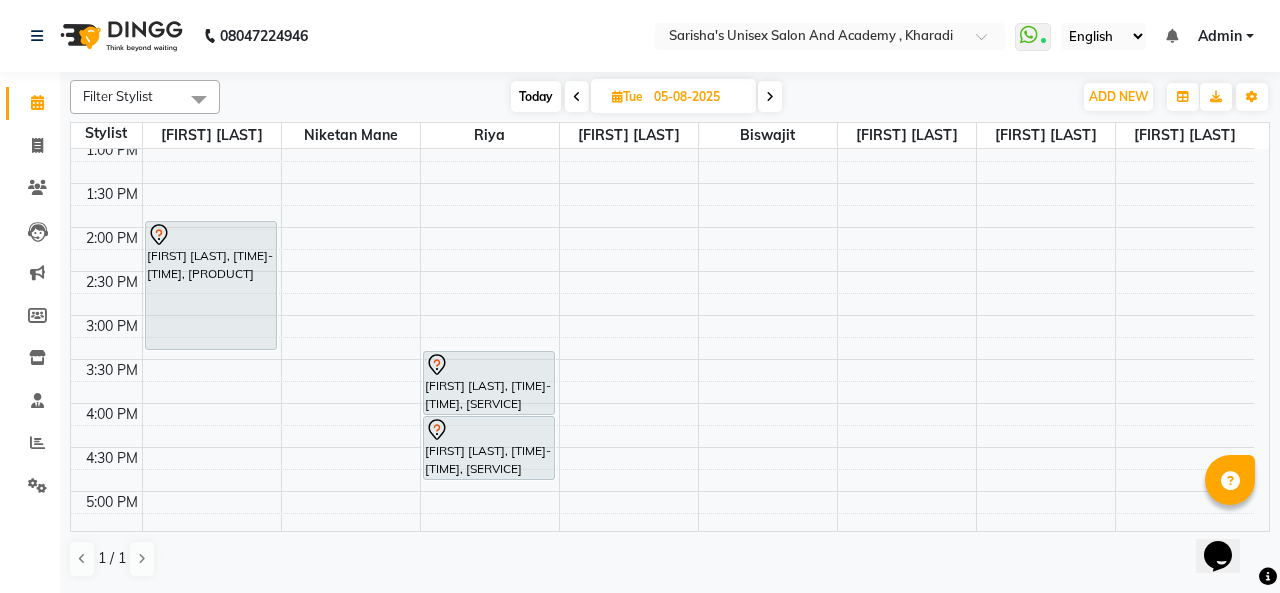 click on "Kiran Gaikwad, 02:00 PM-03:30 PM, Vitamin_c Skeyndor (CD)" at bounding box center (211, 285) 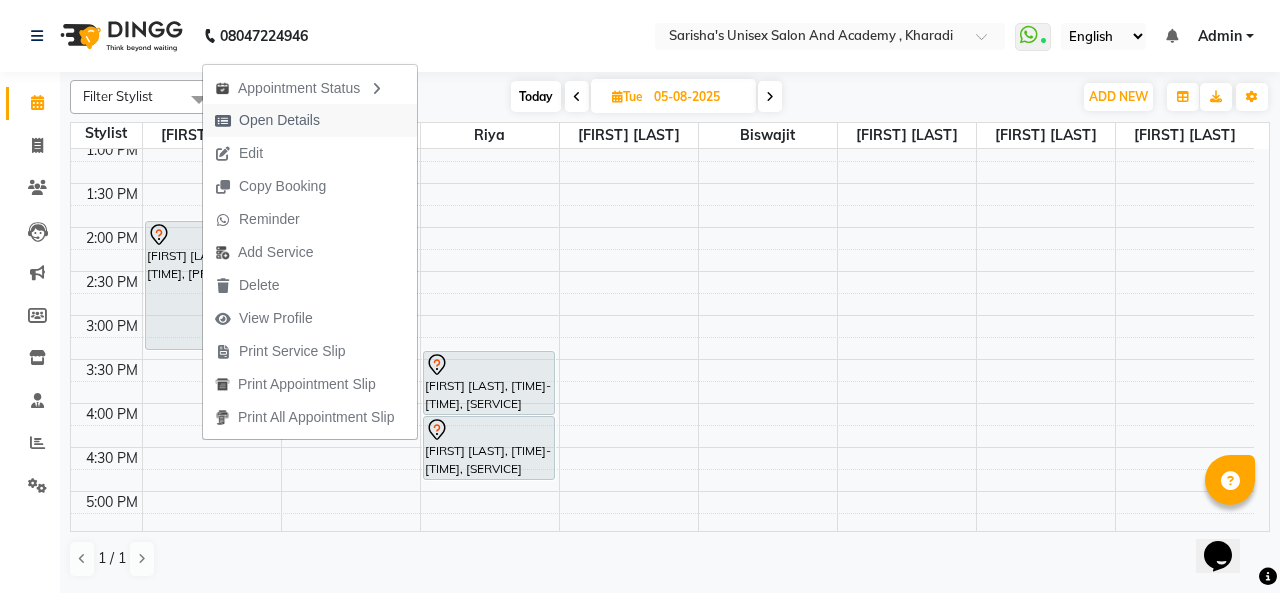 click on "Open Details" at bounding box center (279, 120) 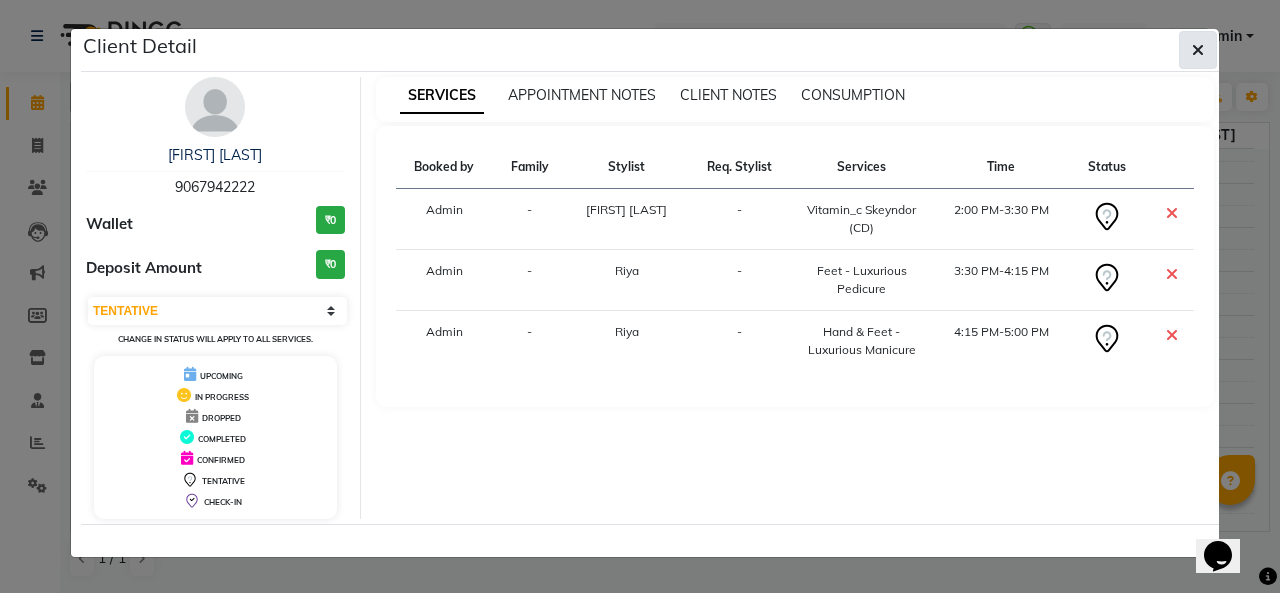 click 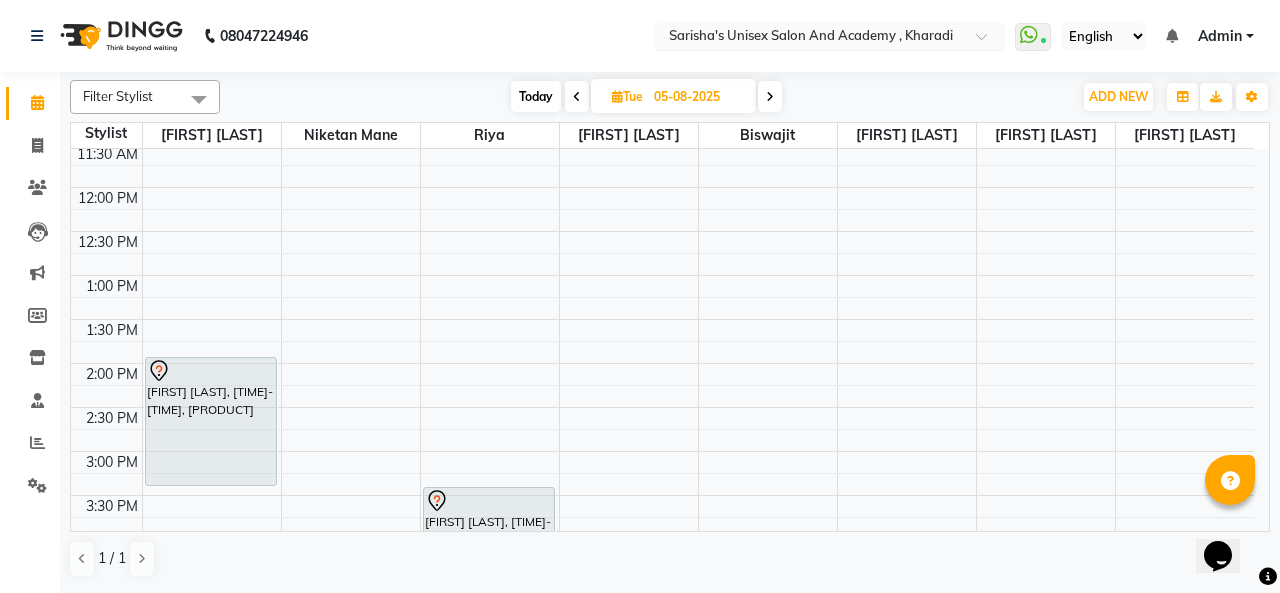 scroll, scrollTop: 130, scrollLeft: 0, axis: vertical 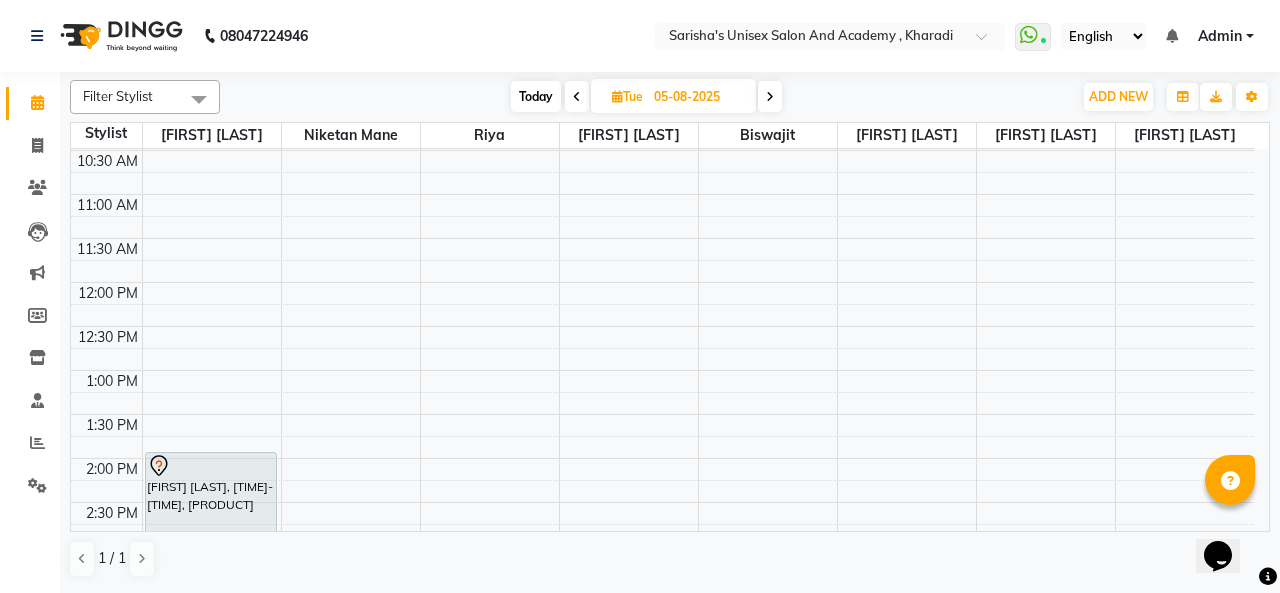 click at bounding box center [770, 96] 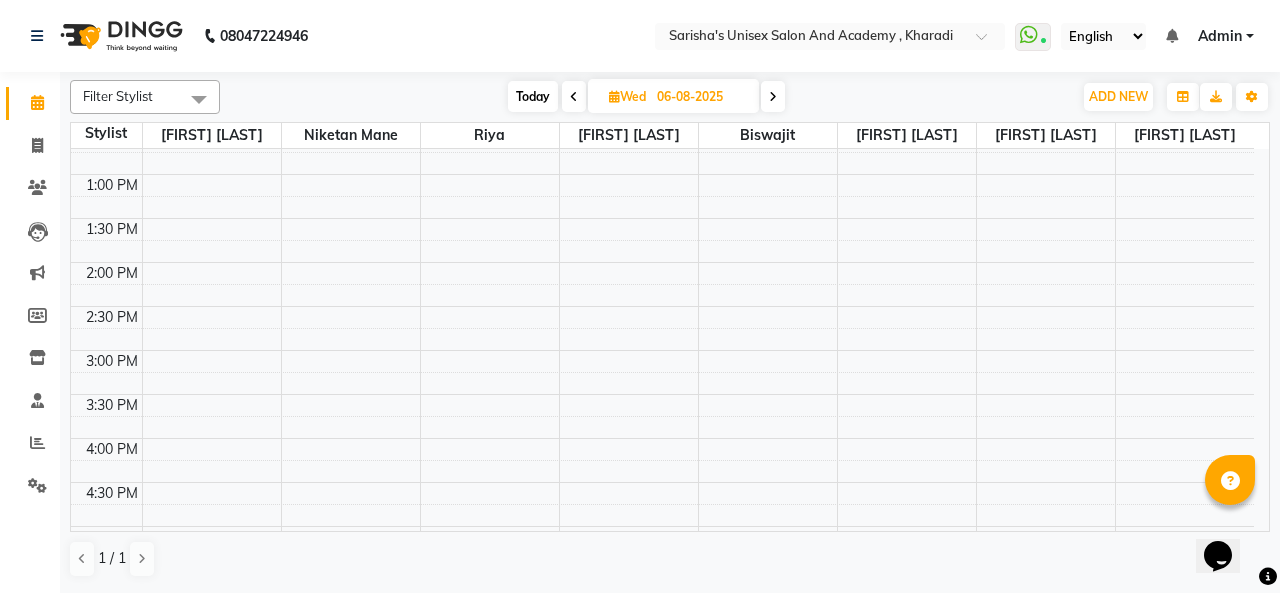 scroll, scrollTop: 100, scrollLeft: 0, axis: vertical 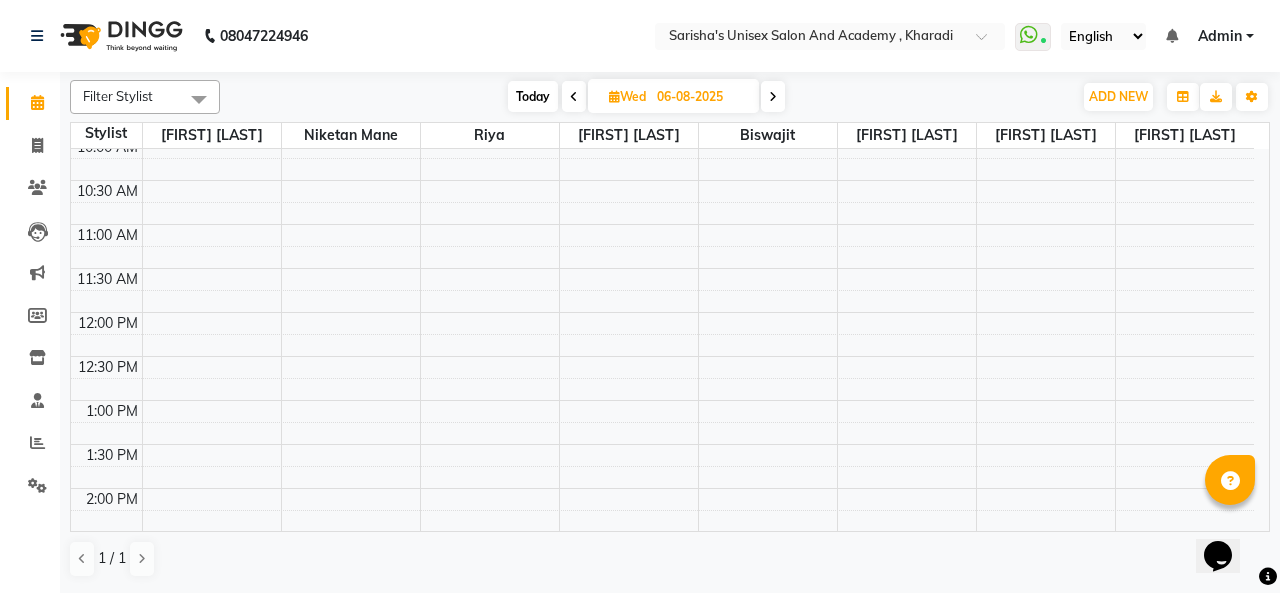 click at bounding box center (773, 97) 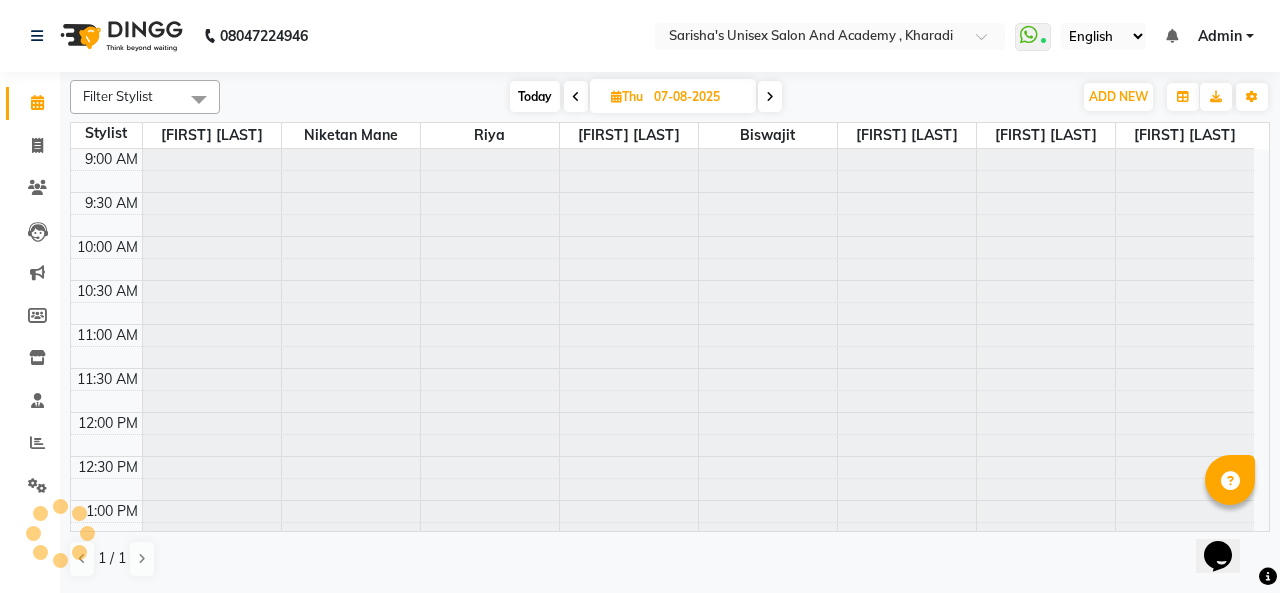 scroll, scrollTop: 261, scrollLeft: 0, axis: vertical 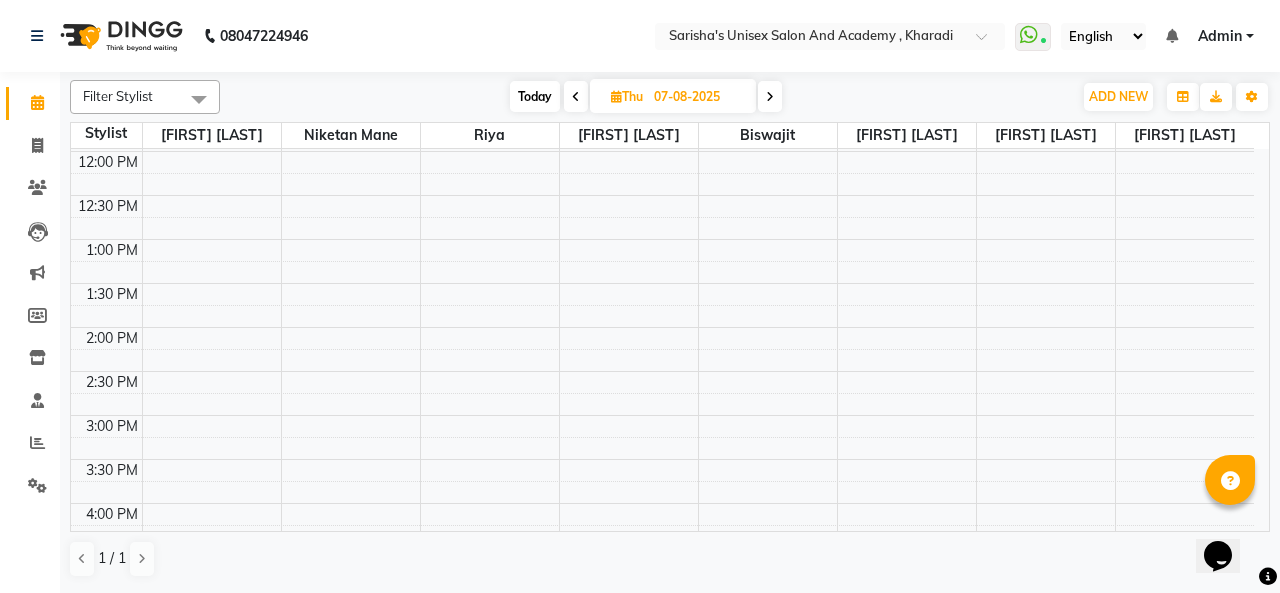 click on "Today" at bounding box center [535, 96] 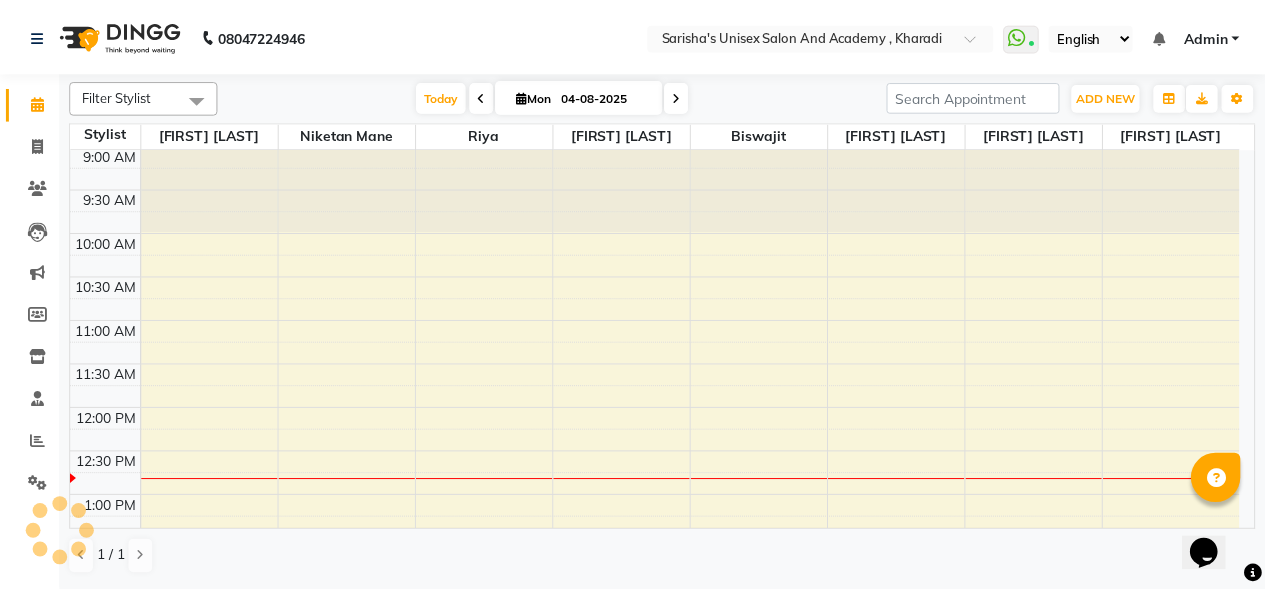 scroll, scrollTop: 0, scrollLeft: 0, axis: both 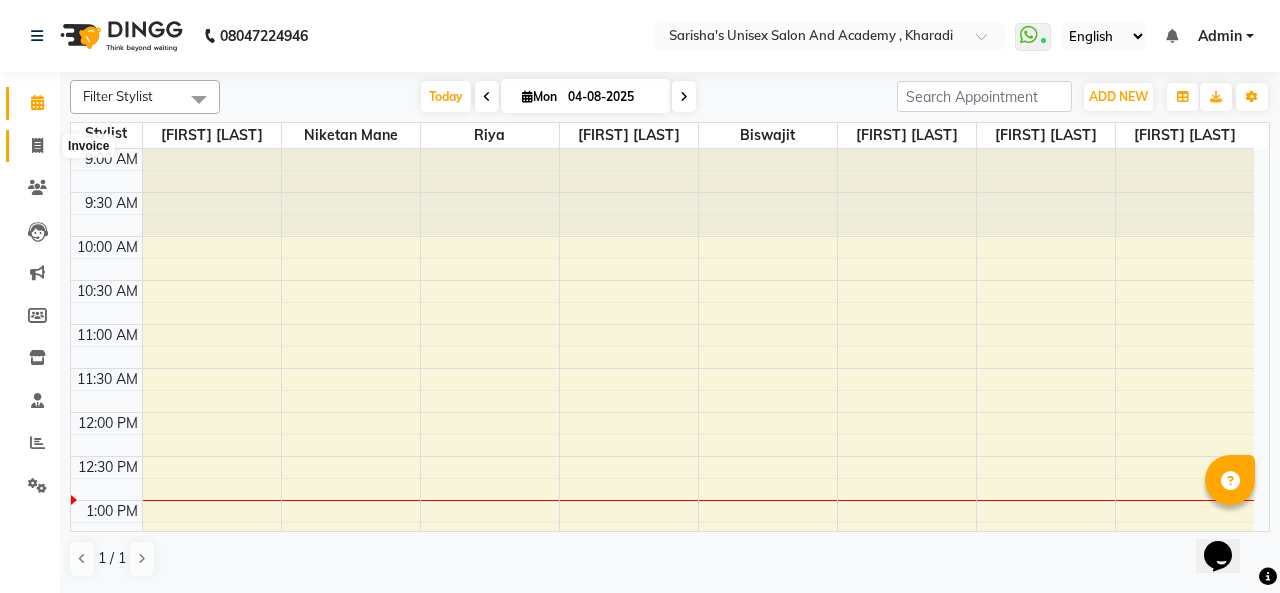 click 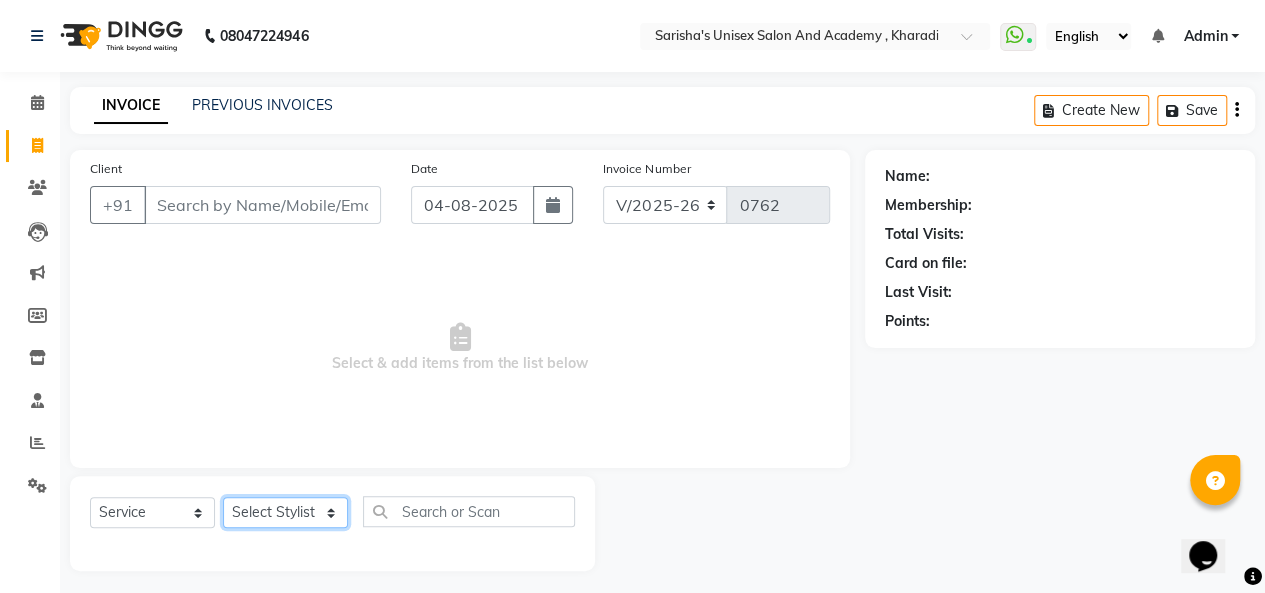 click on "Select Stylist" 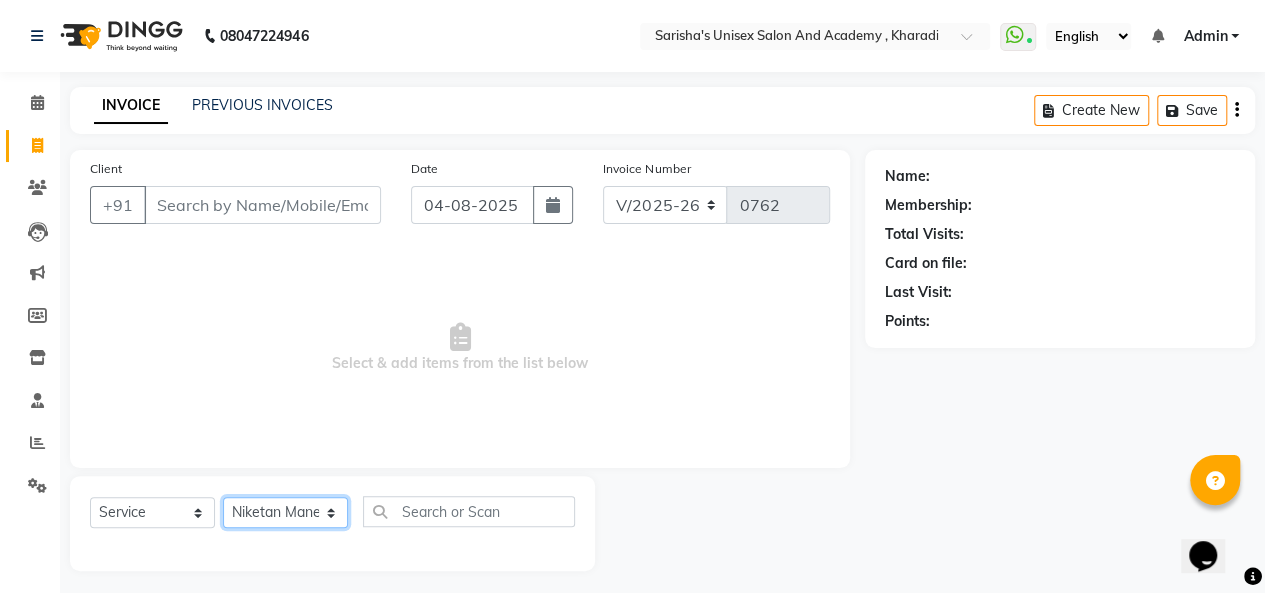 click on "Select Stylist Biswajit Jyoti Shinde Niketan Mane  Prasad Shinde Riya Sakshey Chandlaa Saniya Tajar Sarbjeet Kaur" 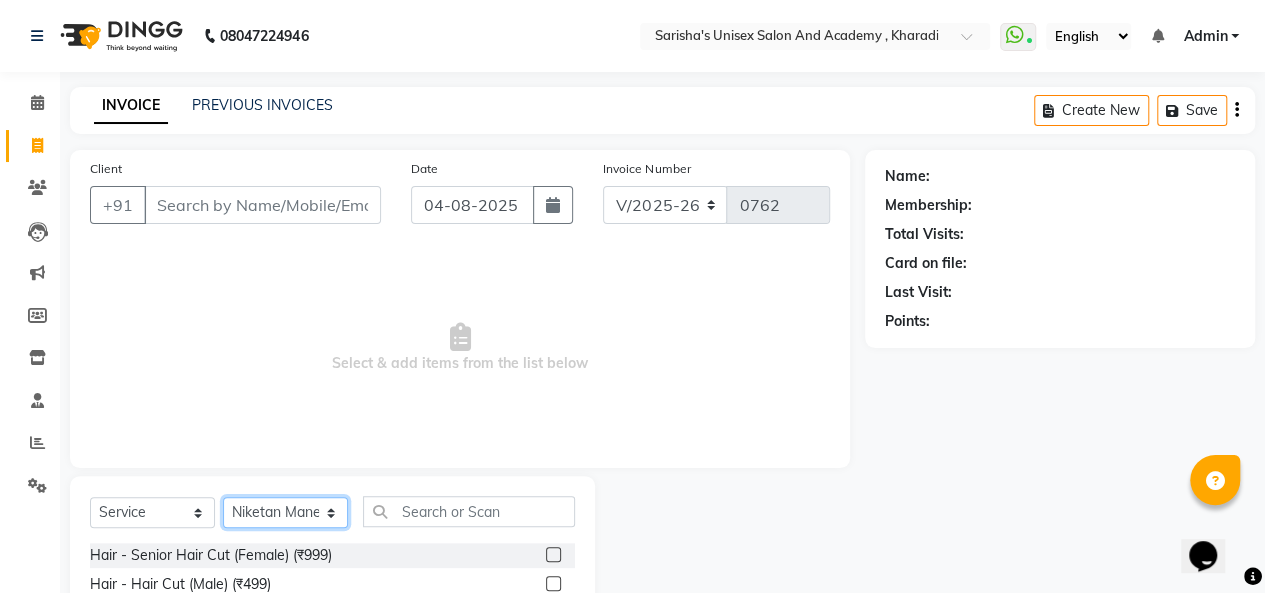 scroll, scrollTop: 200, scrollLeft: 0, axis: vertical 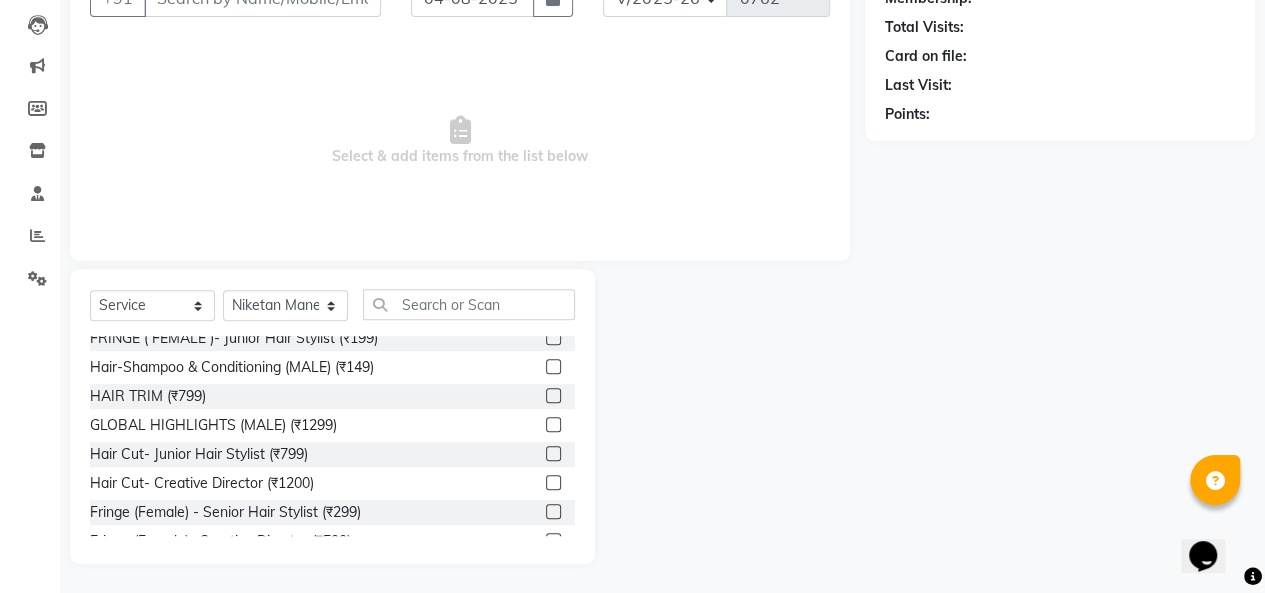 click 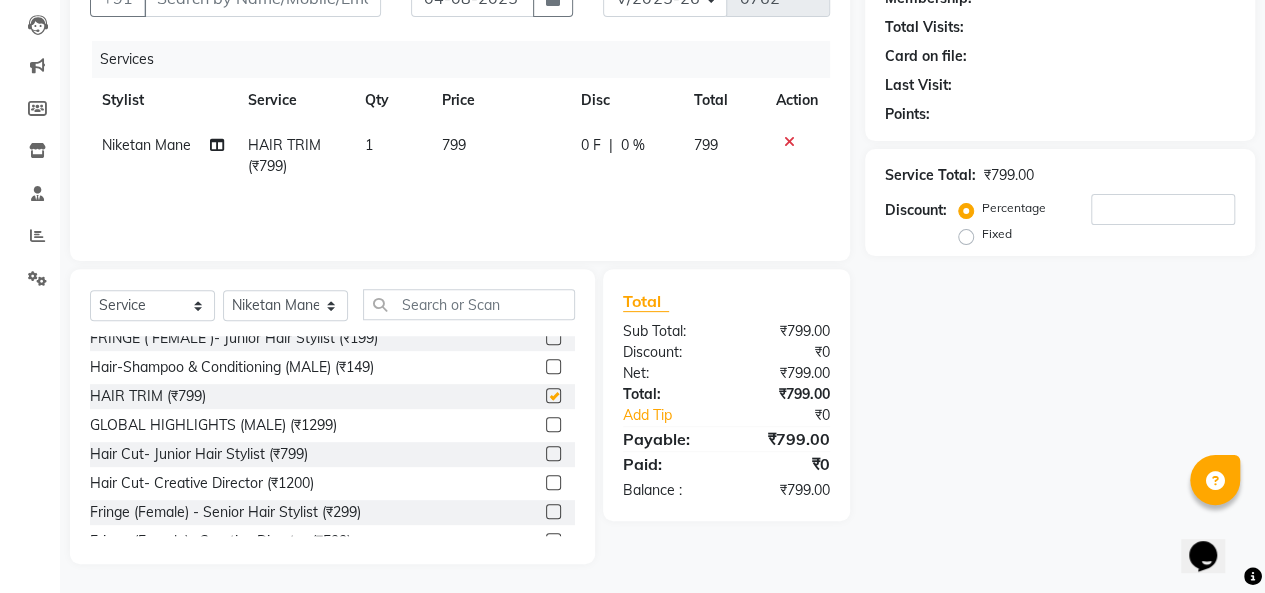 checkbox on "false" 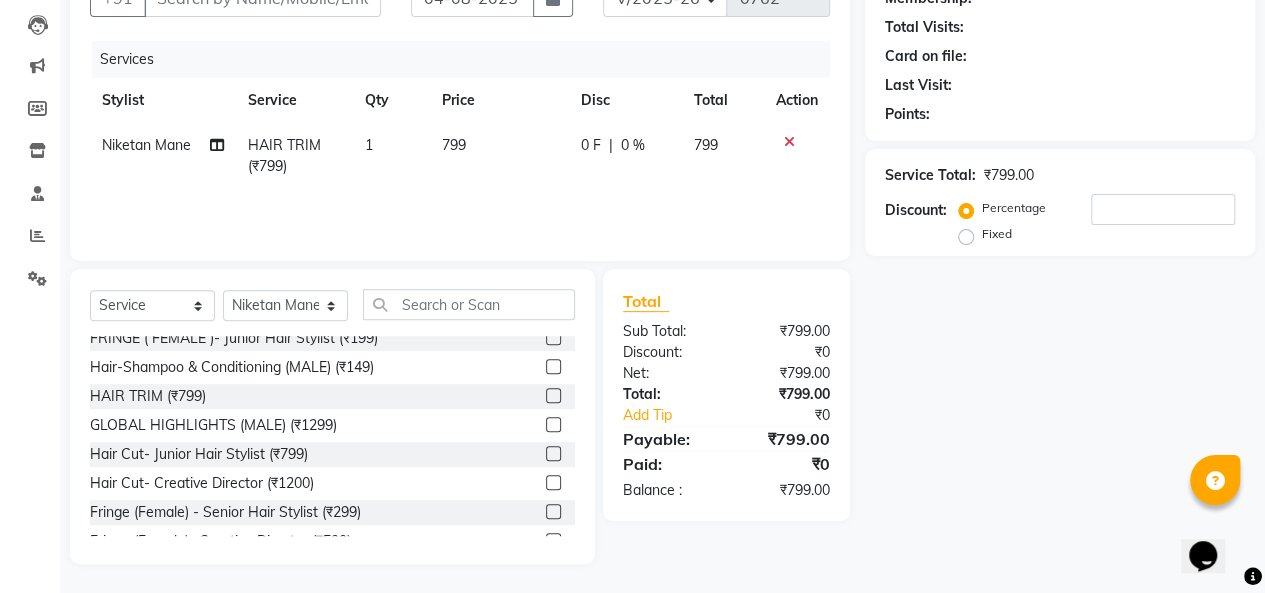 click on "799" 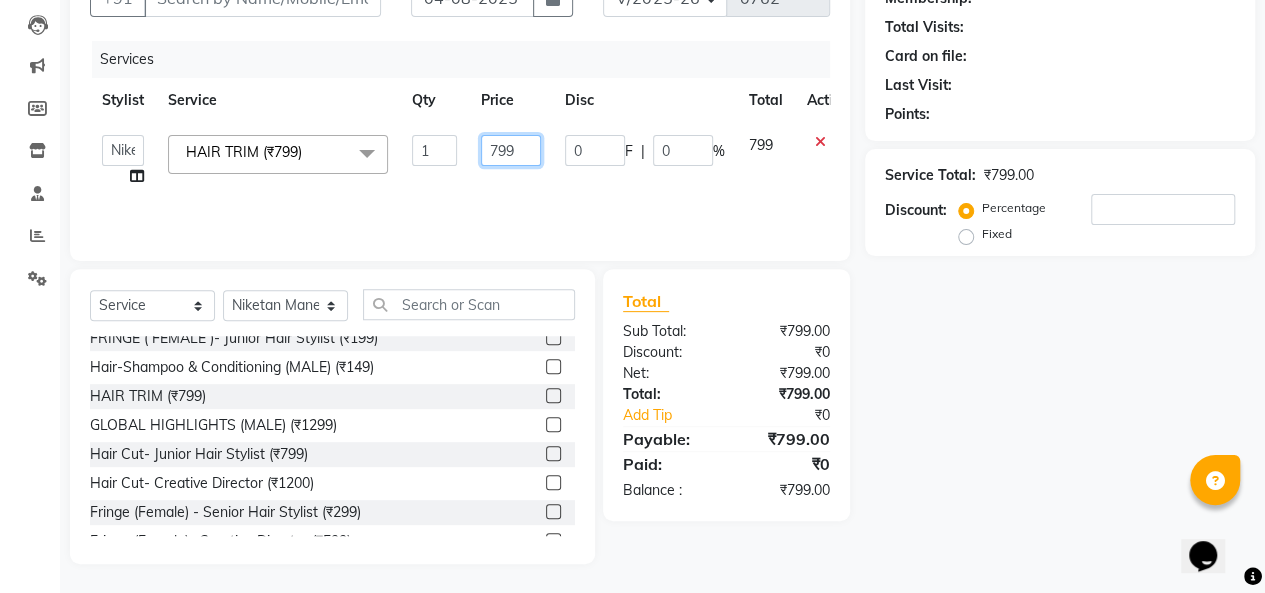 click on "799" 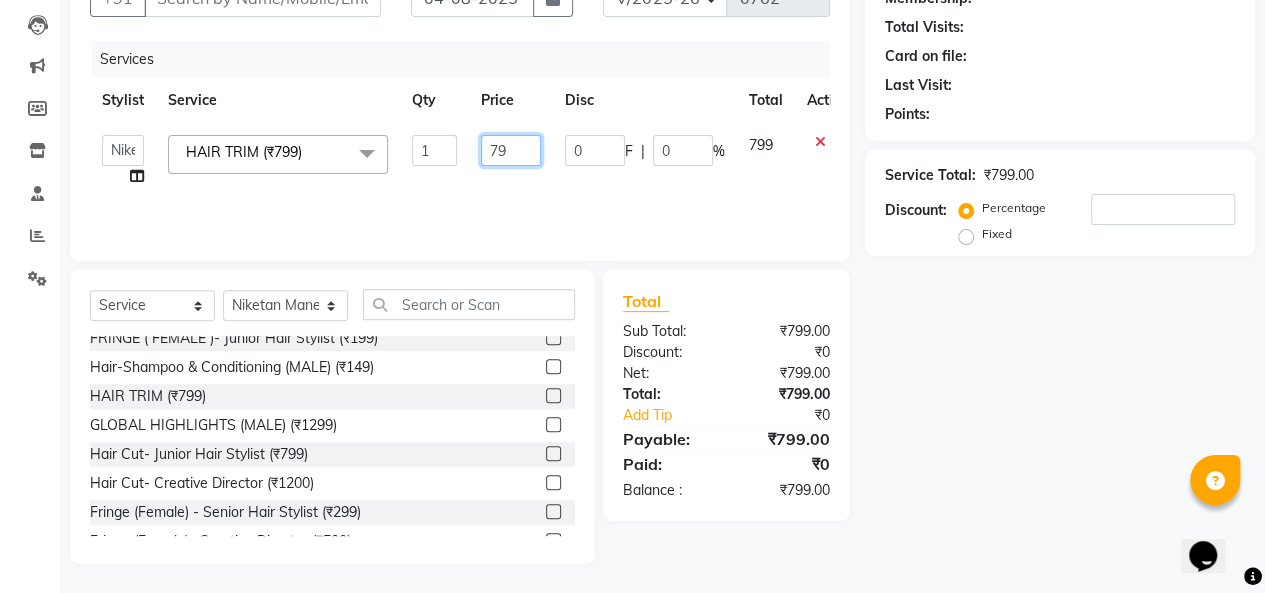 type on "7" 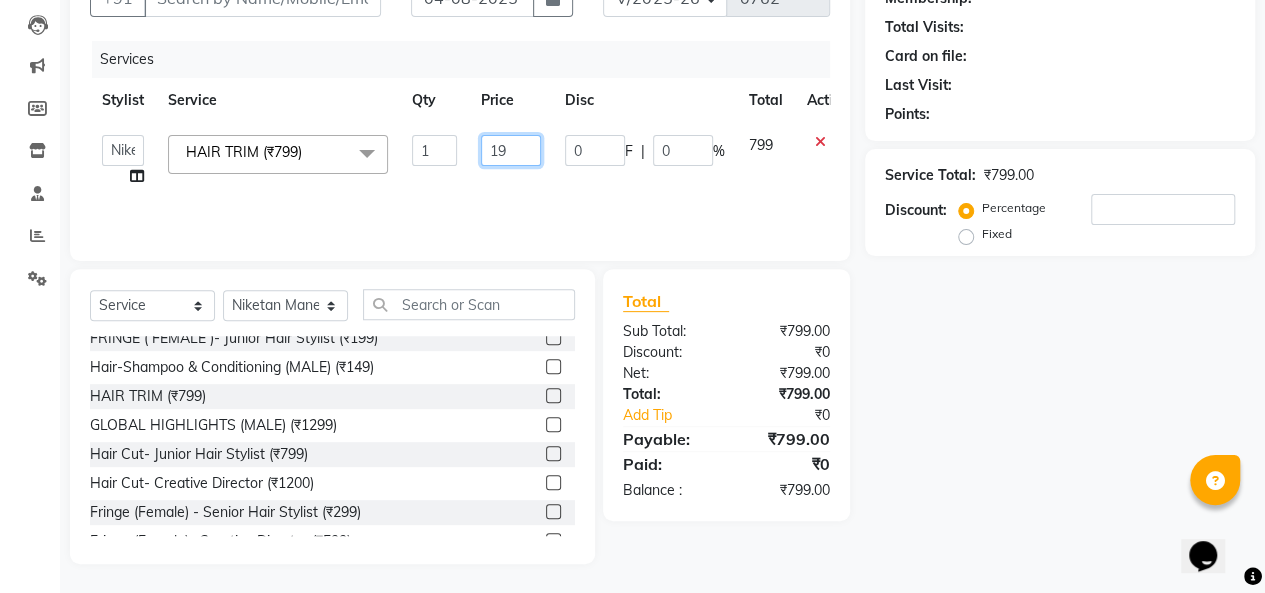 type on "199" 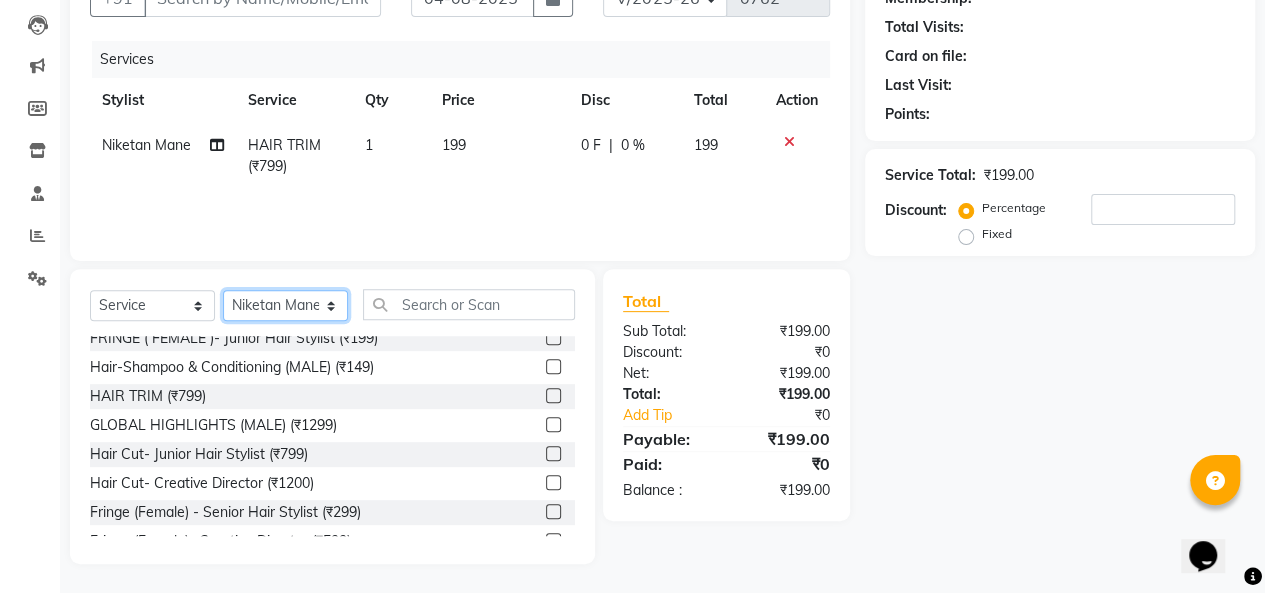 click on "Select Stylist Biswajit Jyoti Shinde Niketan Mane  Prasad Shinde Riya Sakshey Chandlaa Saniya Tajar Sarbjeet Kaur" 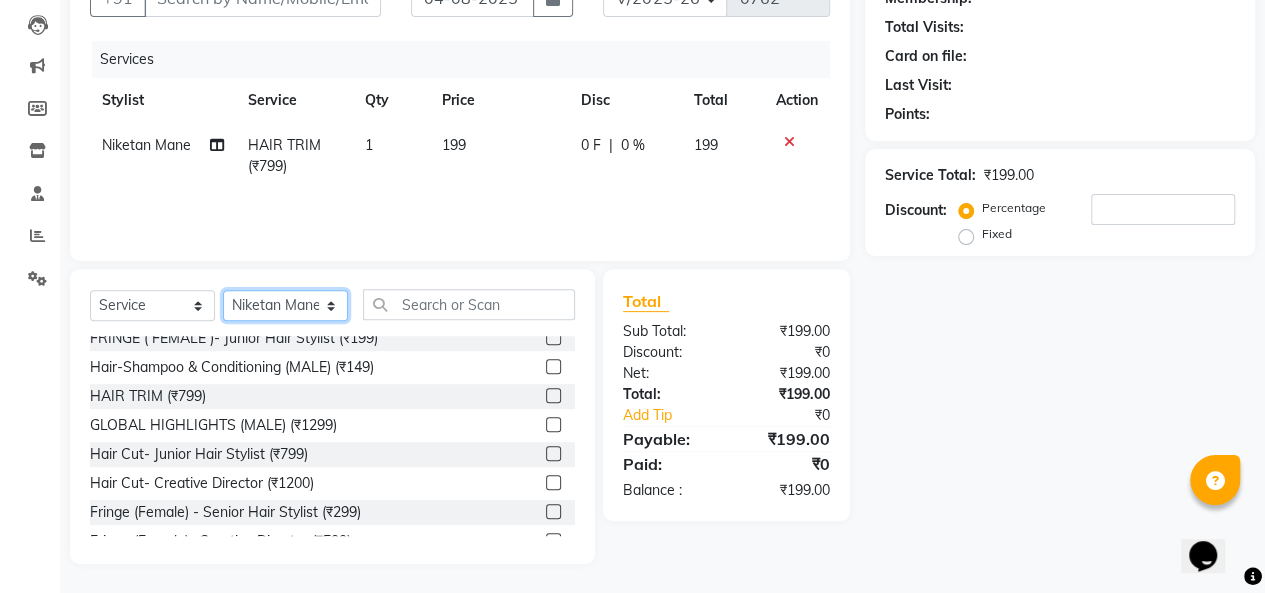 select on "85254" 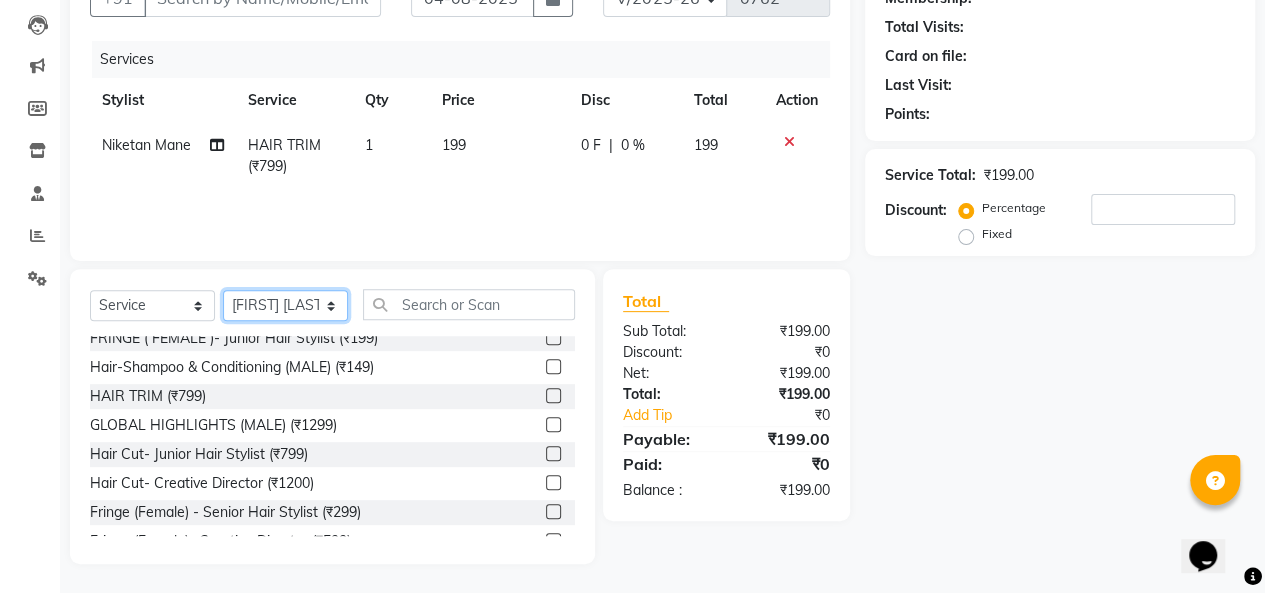 click on "Select Stylist Biswajit Jyoti Shinde Niketan Mane  Prasad Shinde Riya Sakshey Chandlaa Saniya Tajar Sarbjeet Kaur" 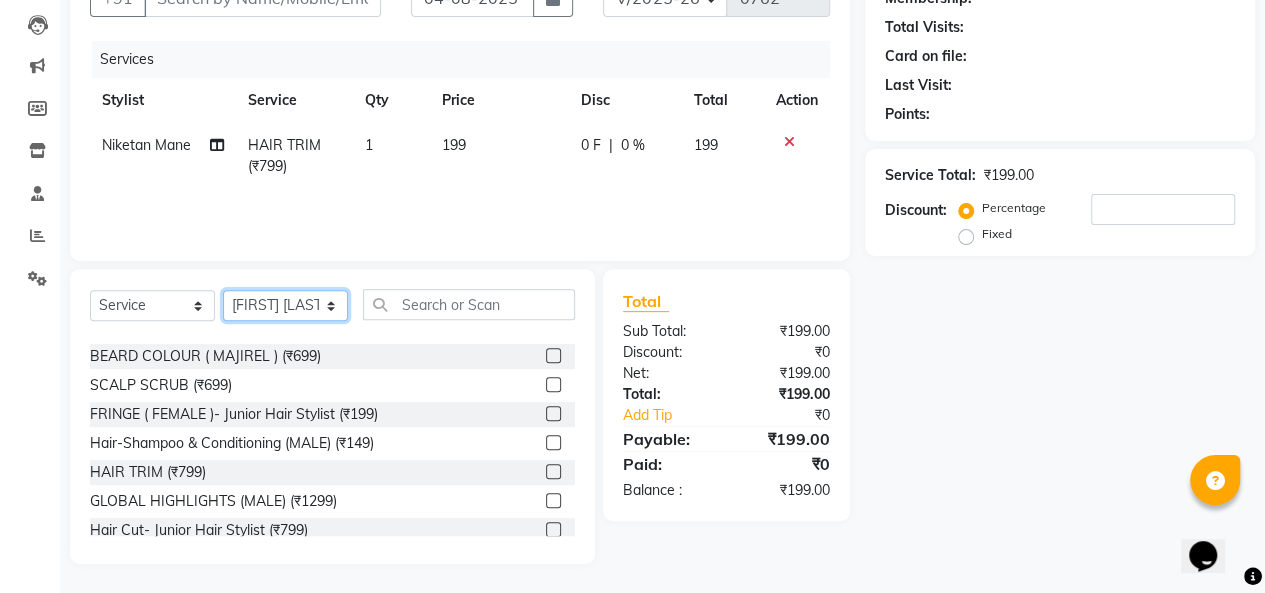 scroll, scrollTop: 0, scrollLeft: 0, axis: both 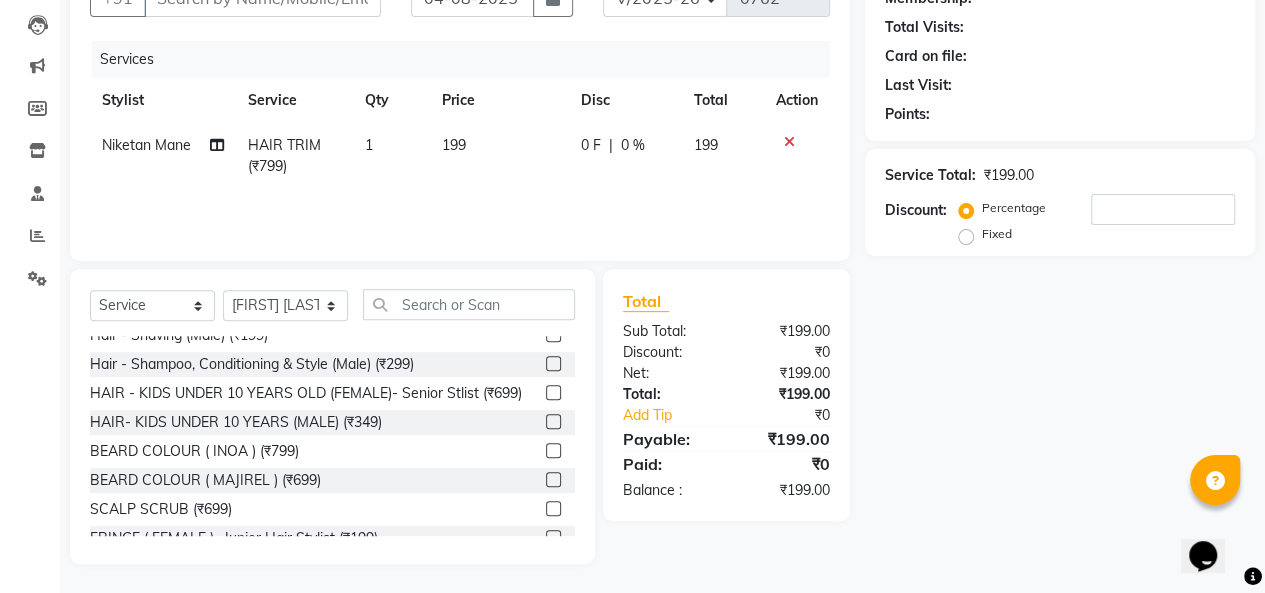 click 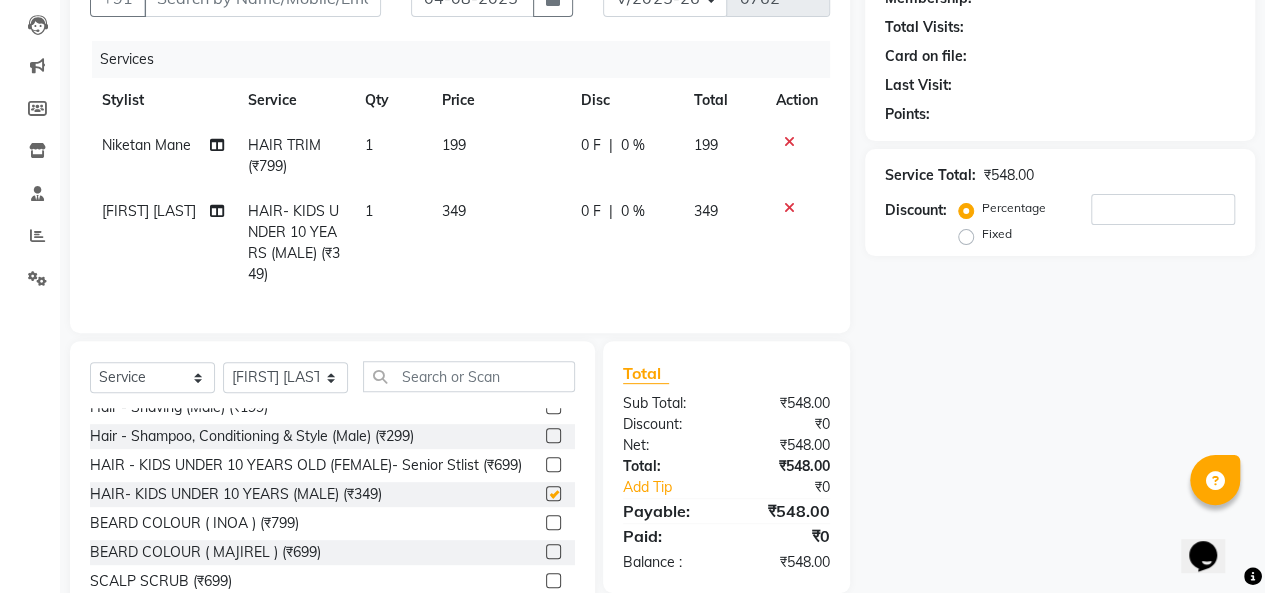checkbox on "false" 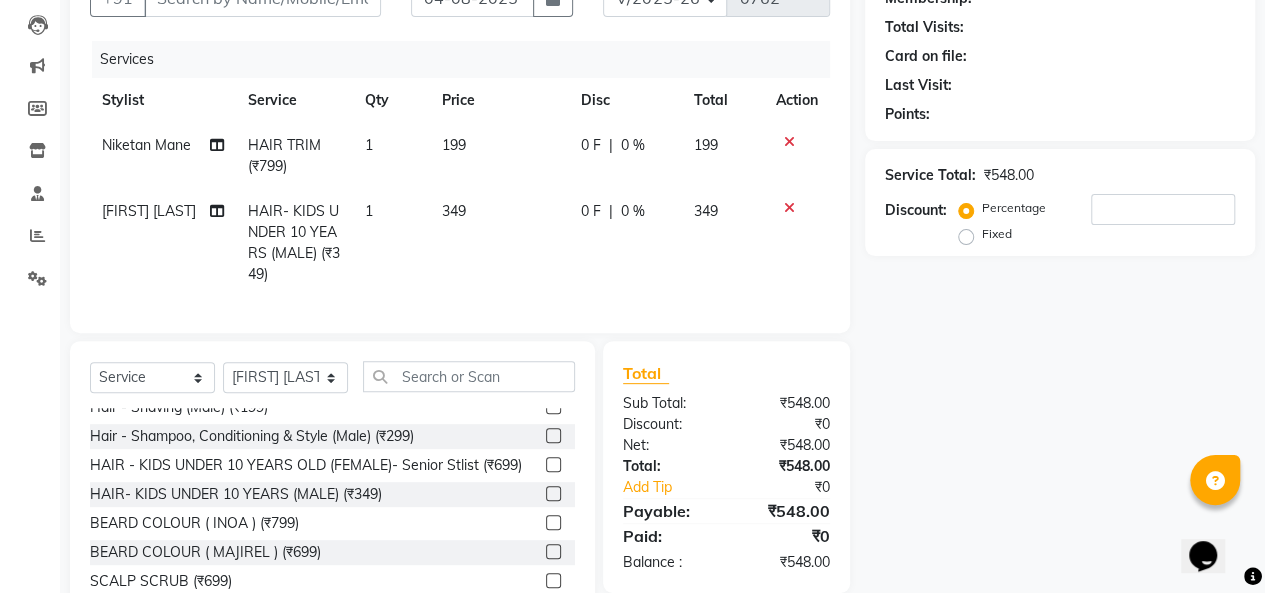 scroll, scrollTop: 0, scrollLeft: 0, axis: both 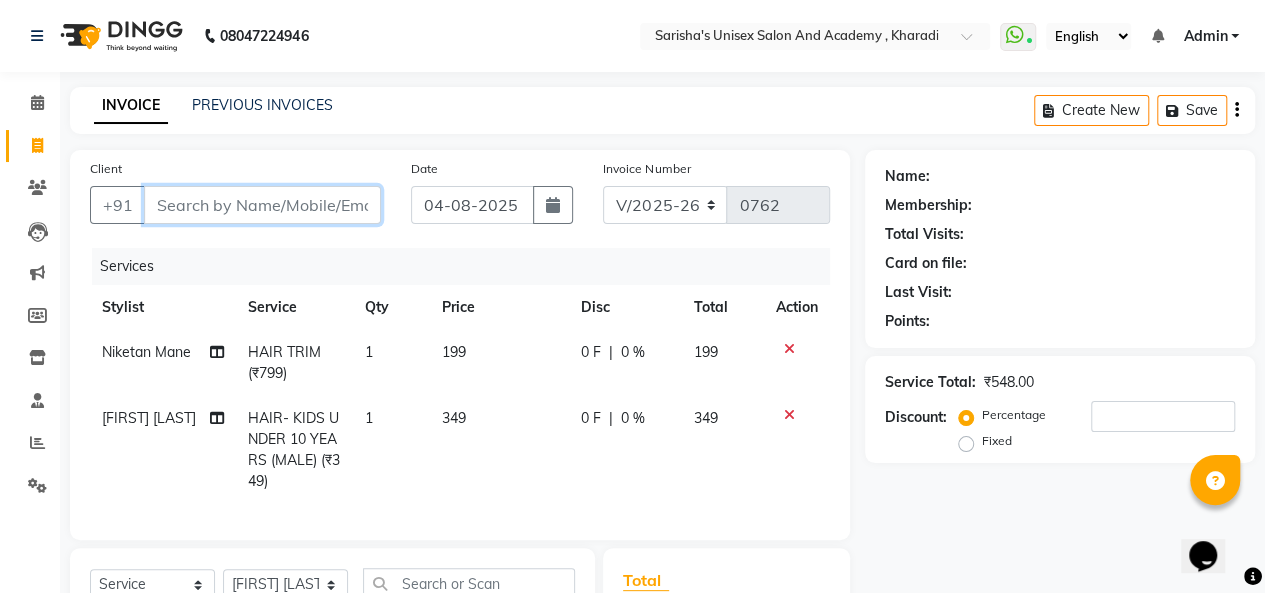 click on "Client" at bounding box center [262, 205] 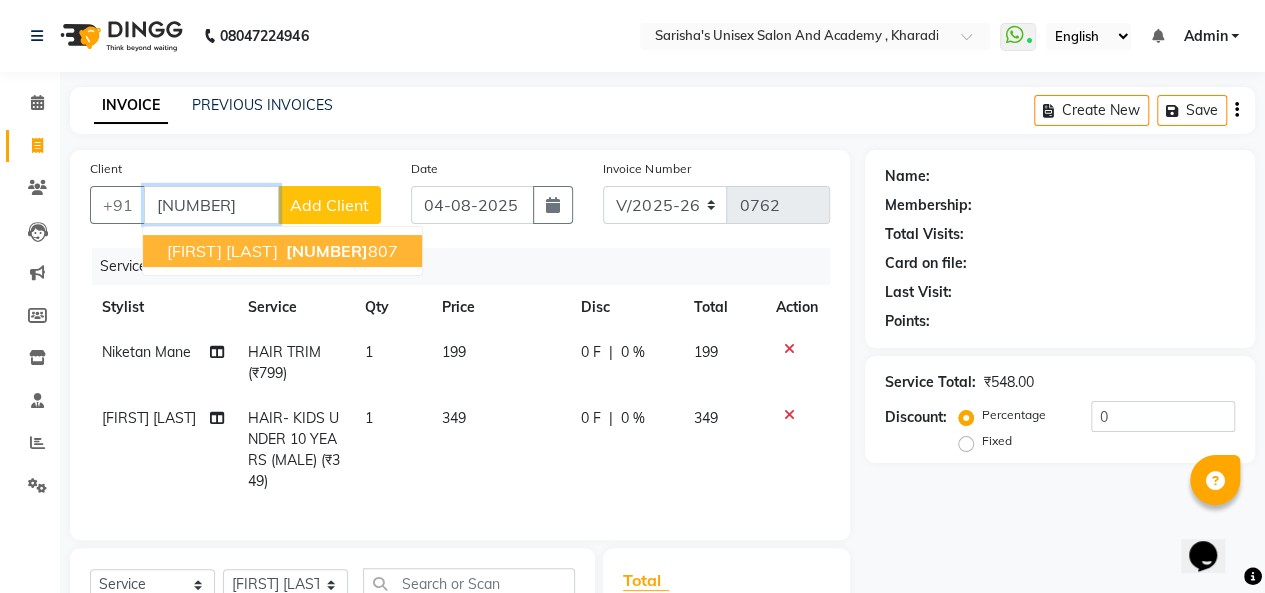 click on "7769976" at bounding box center (327, 251) 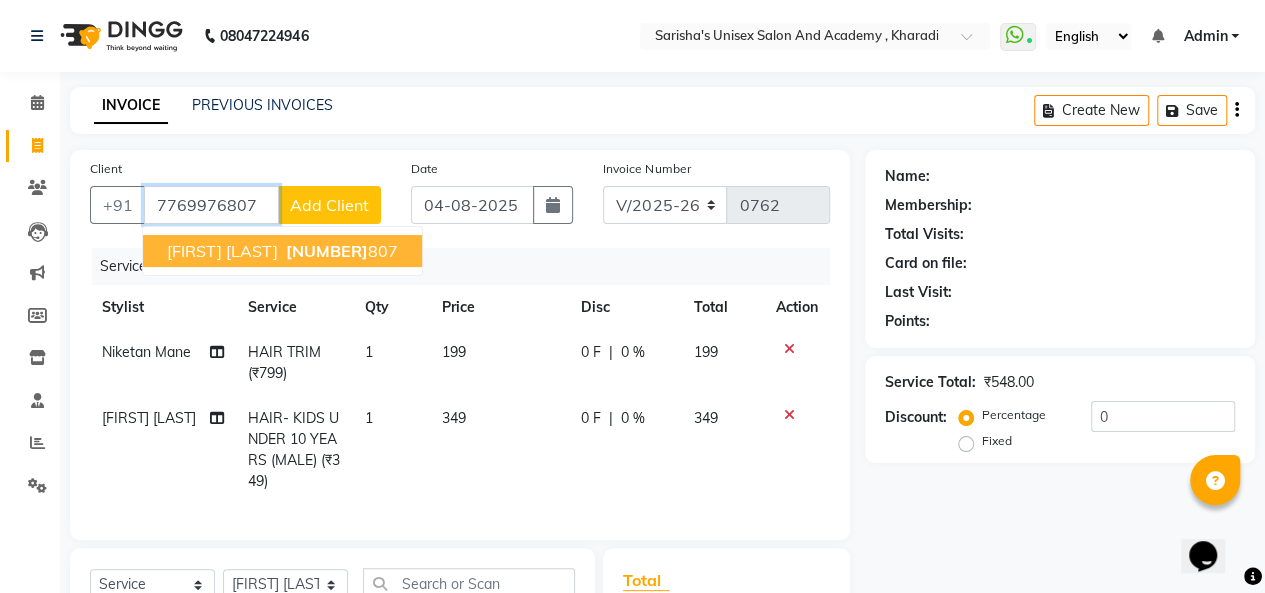 type on "7769976807" 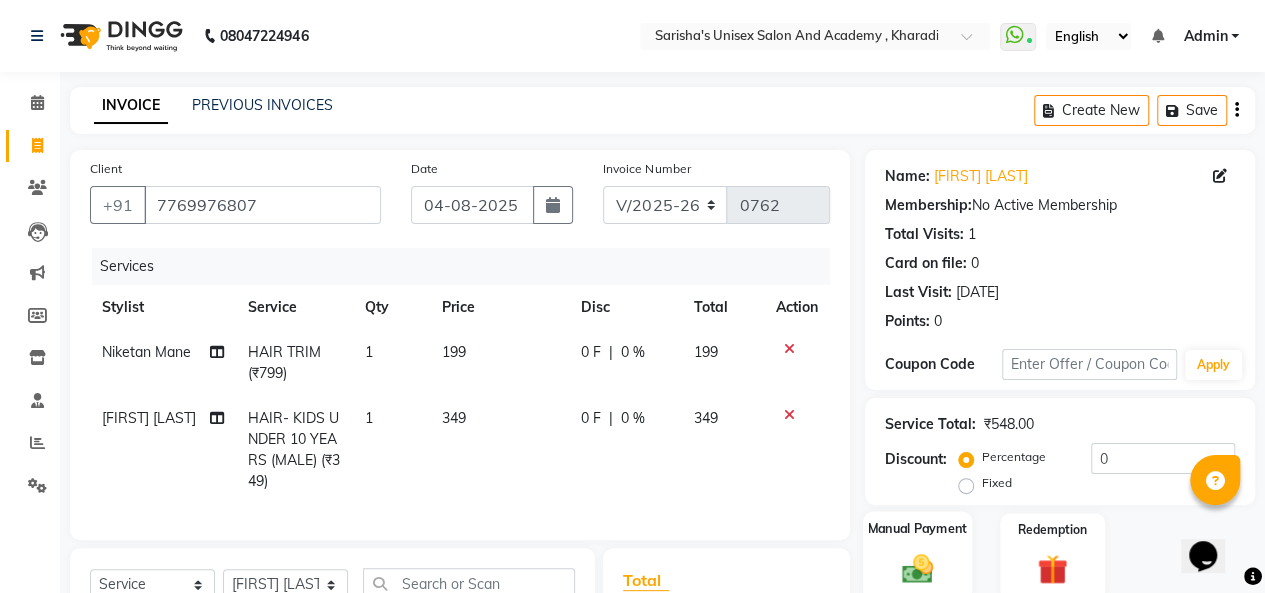 scroll, scrollTop: 200, scrollLeft: 0, axis: vertical 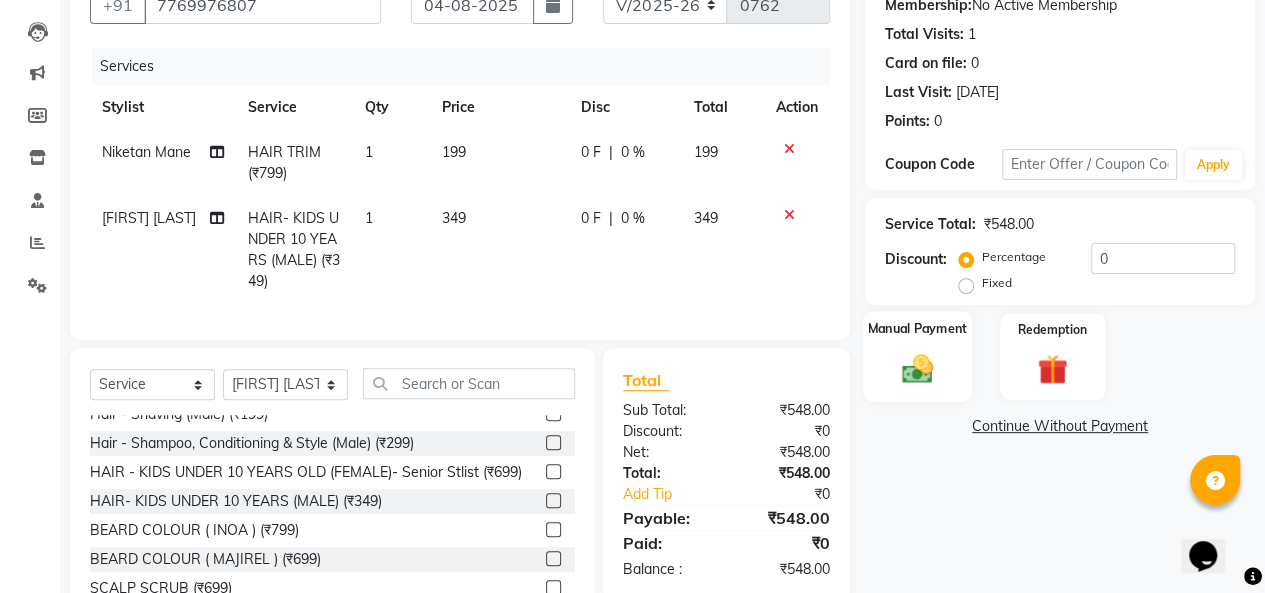 click on "Manual Payment" 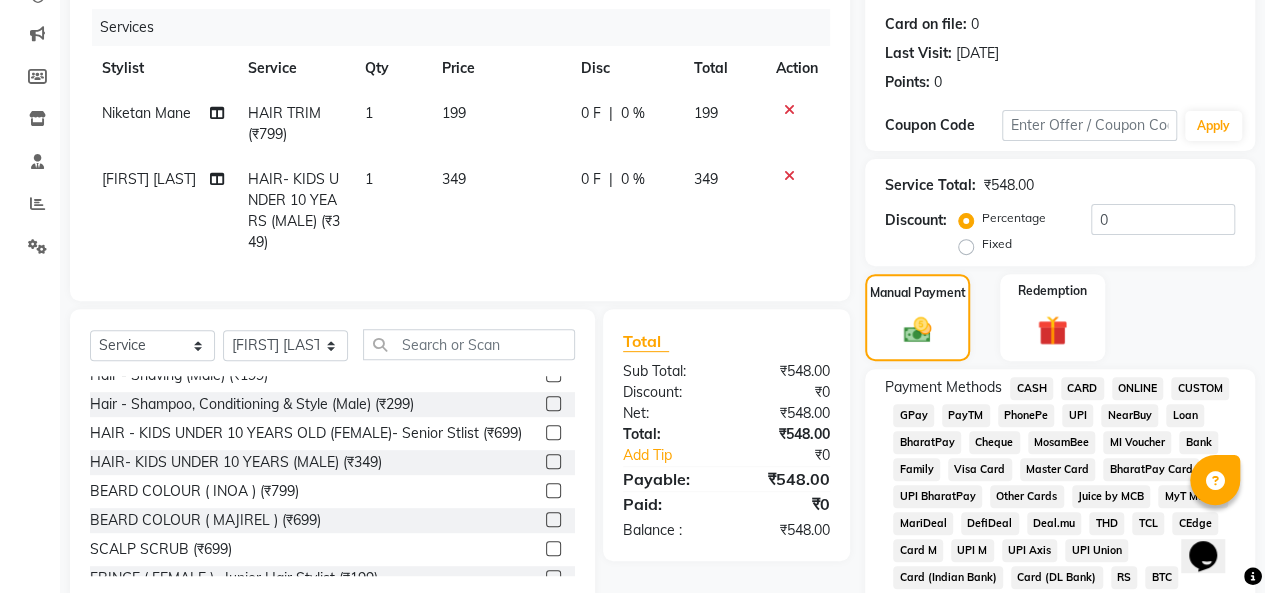 scroll, scrollTop: 300, scrollLeft: 0, axis: vertical 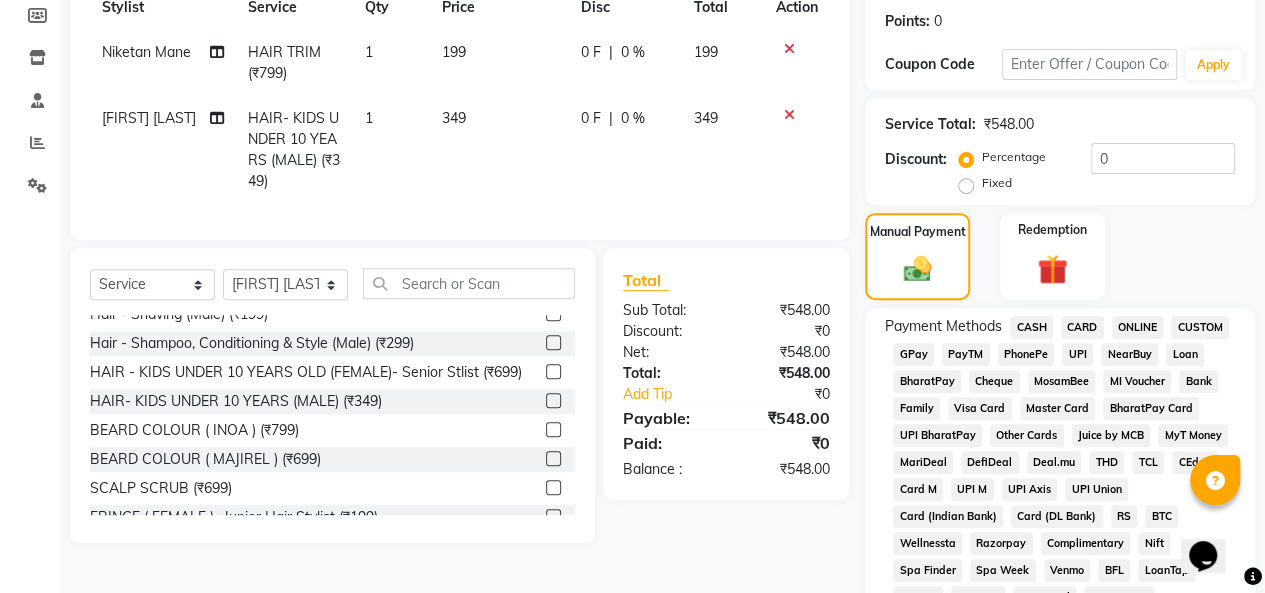 click on "UPI" 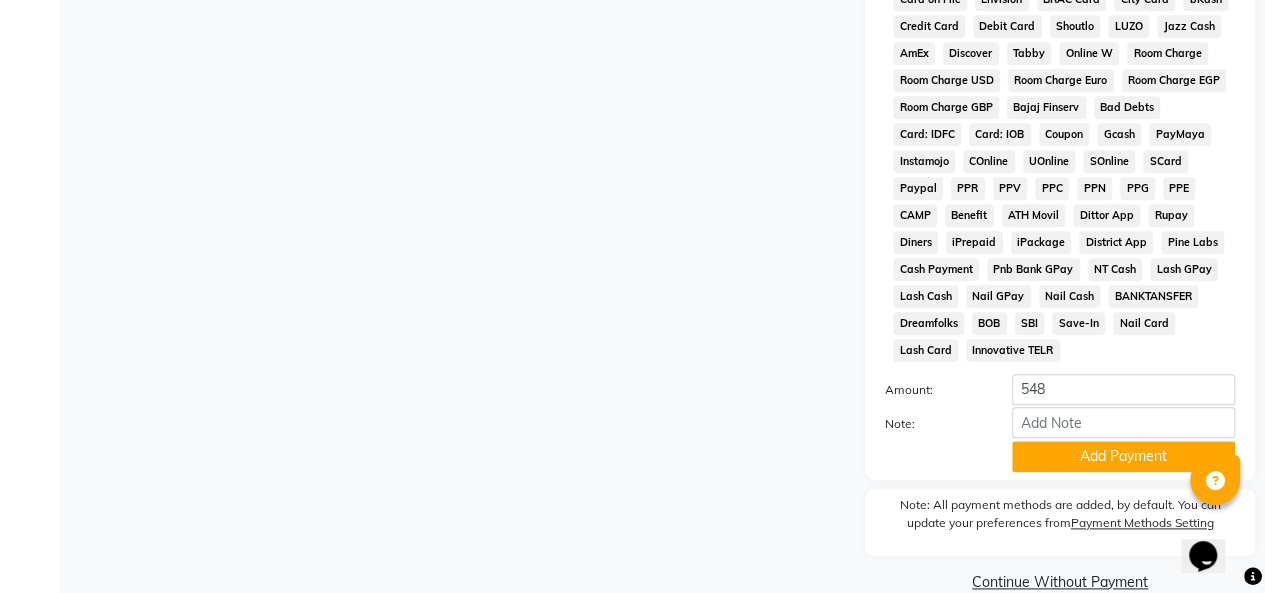 scroll, scrollTop: 991, scrollLeft: 0, axis: vertical 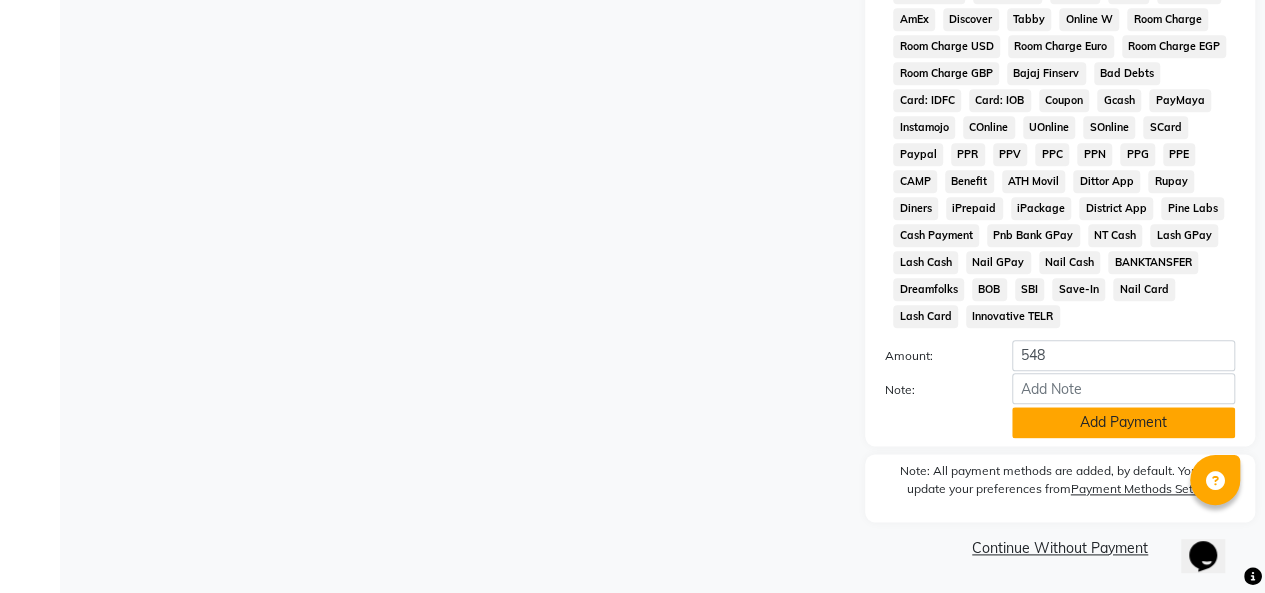 click on "Add Payment" 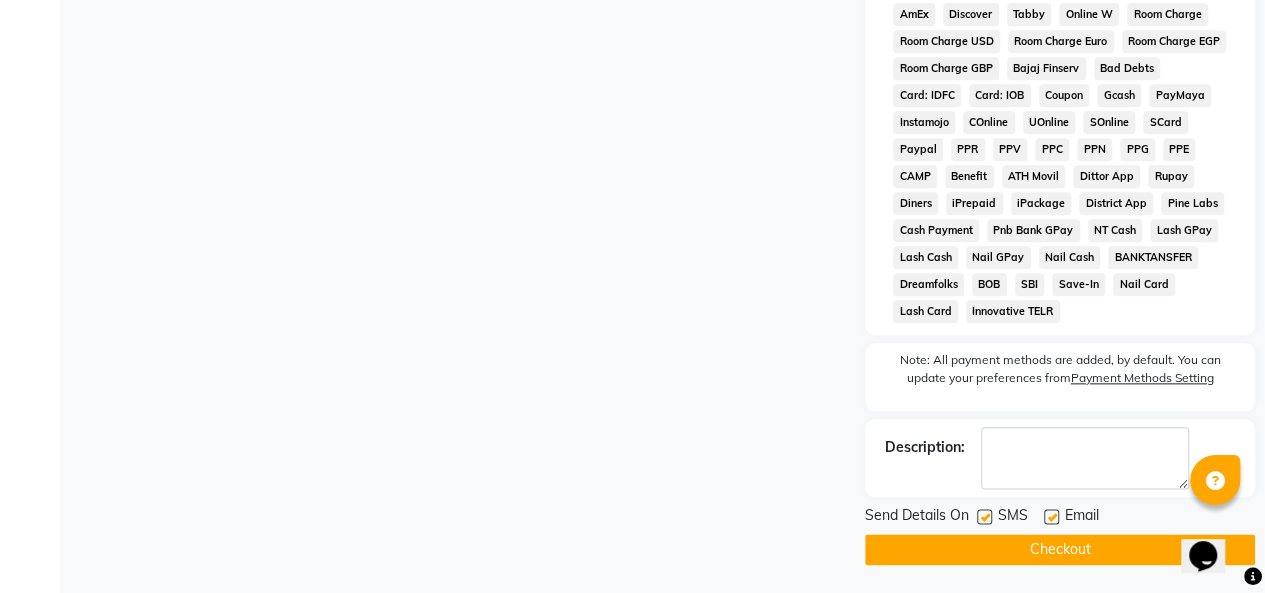 click on "Checkout" 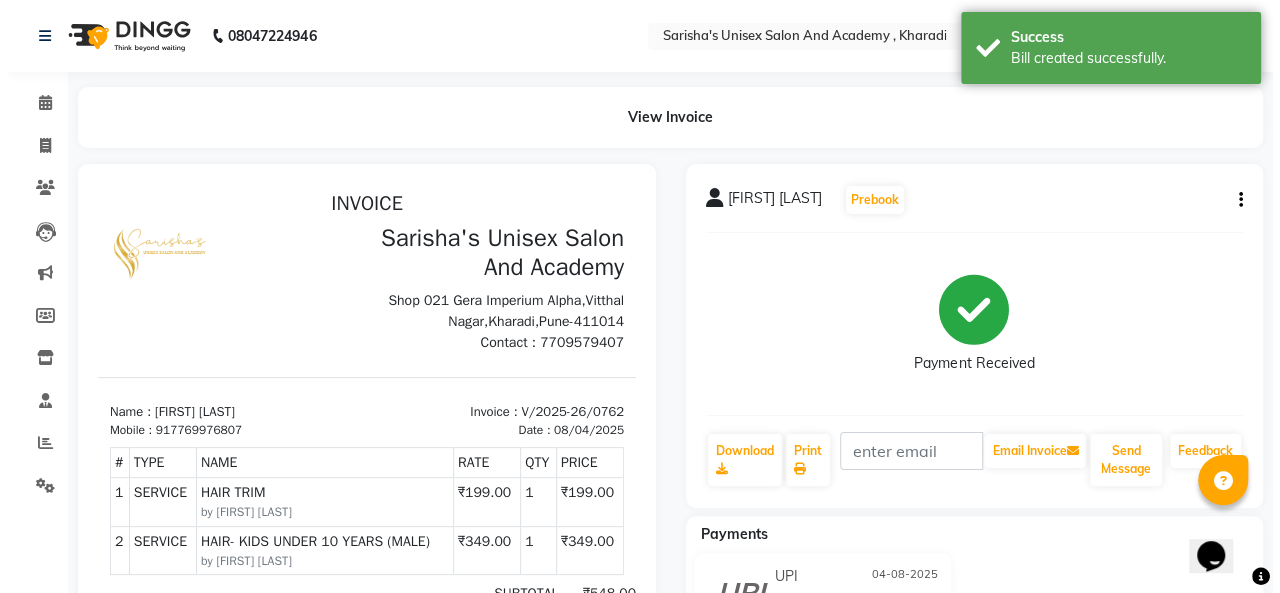 scroll, scrollTop: 0, scrollLeft: 0, axis: both 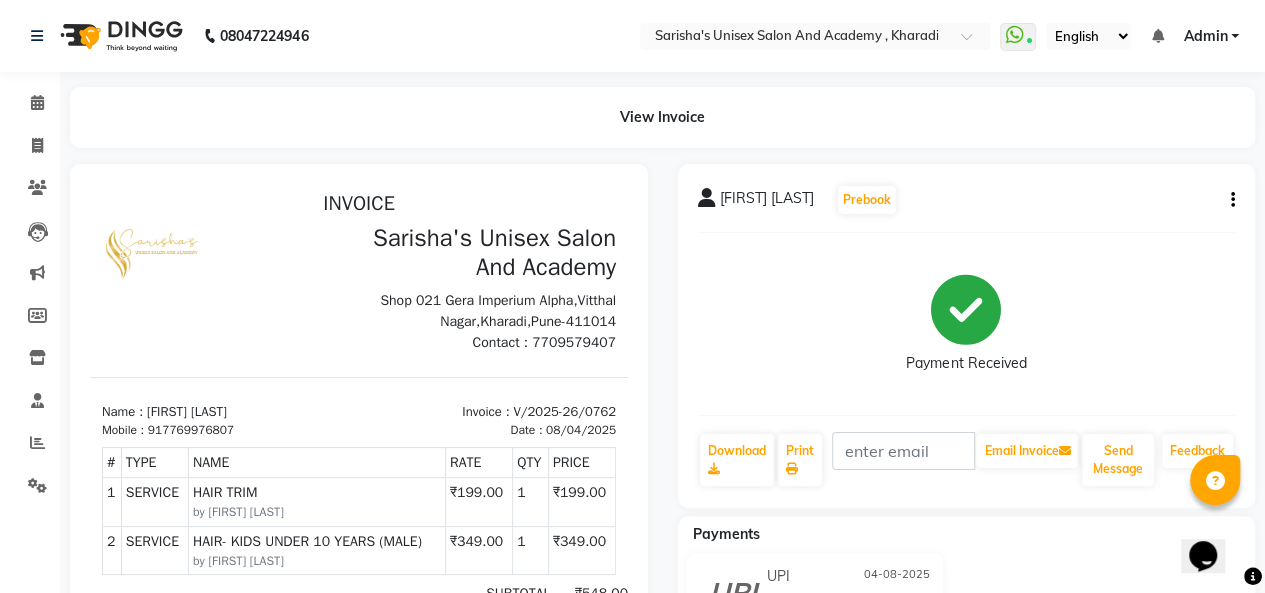 click on "Email Invoice" 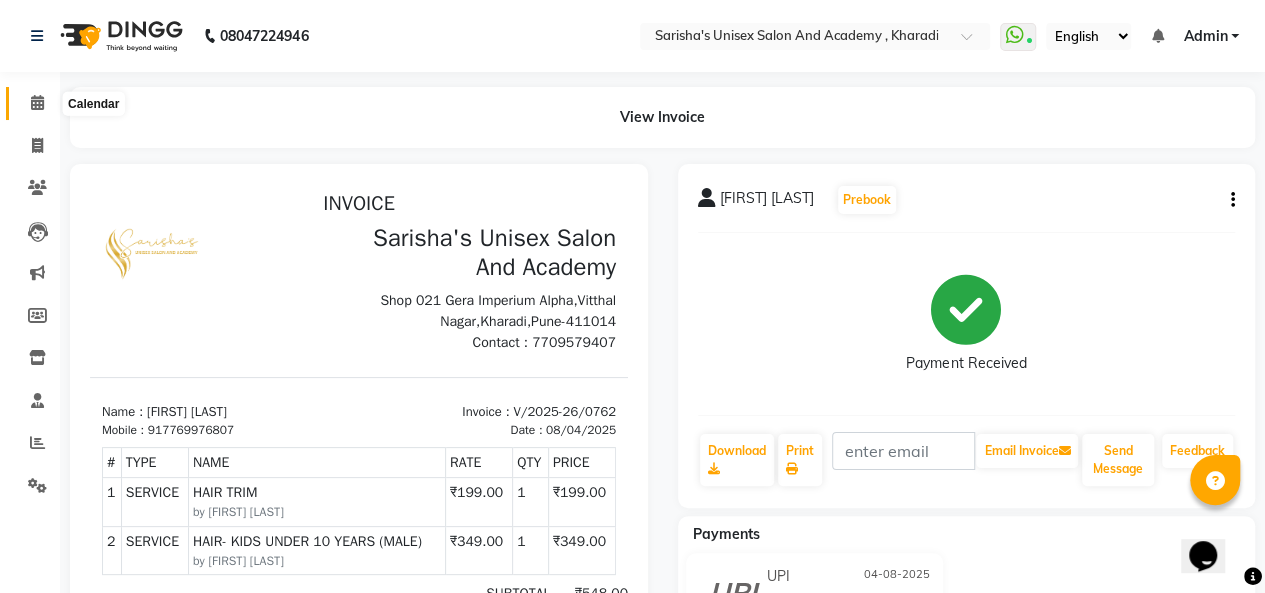 click 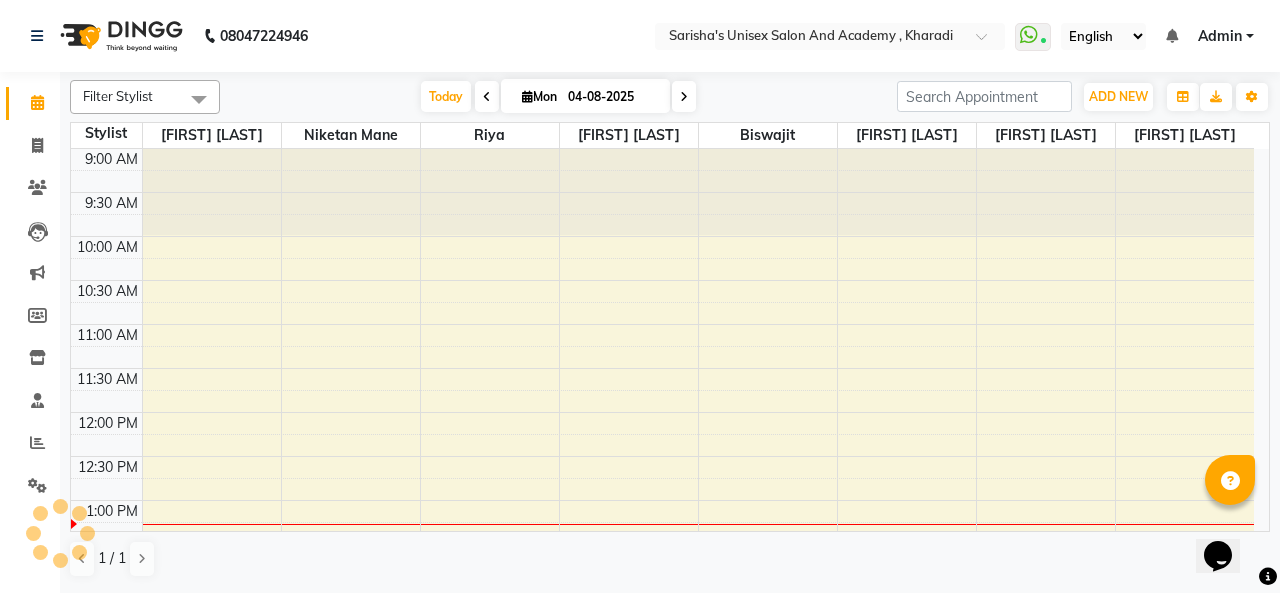 scroll, scrollTop: 0, scrollLeft: 0, axis: both 